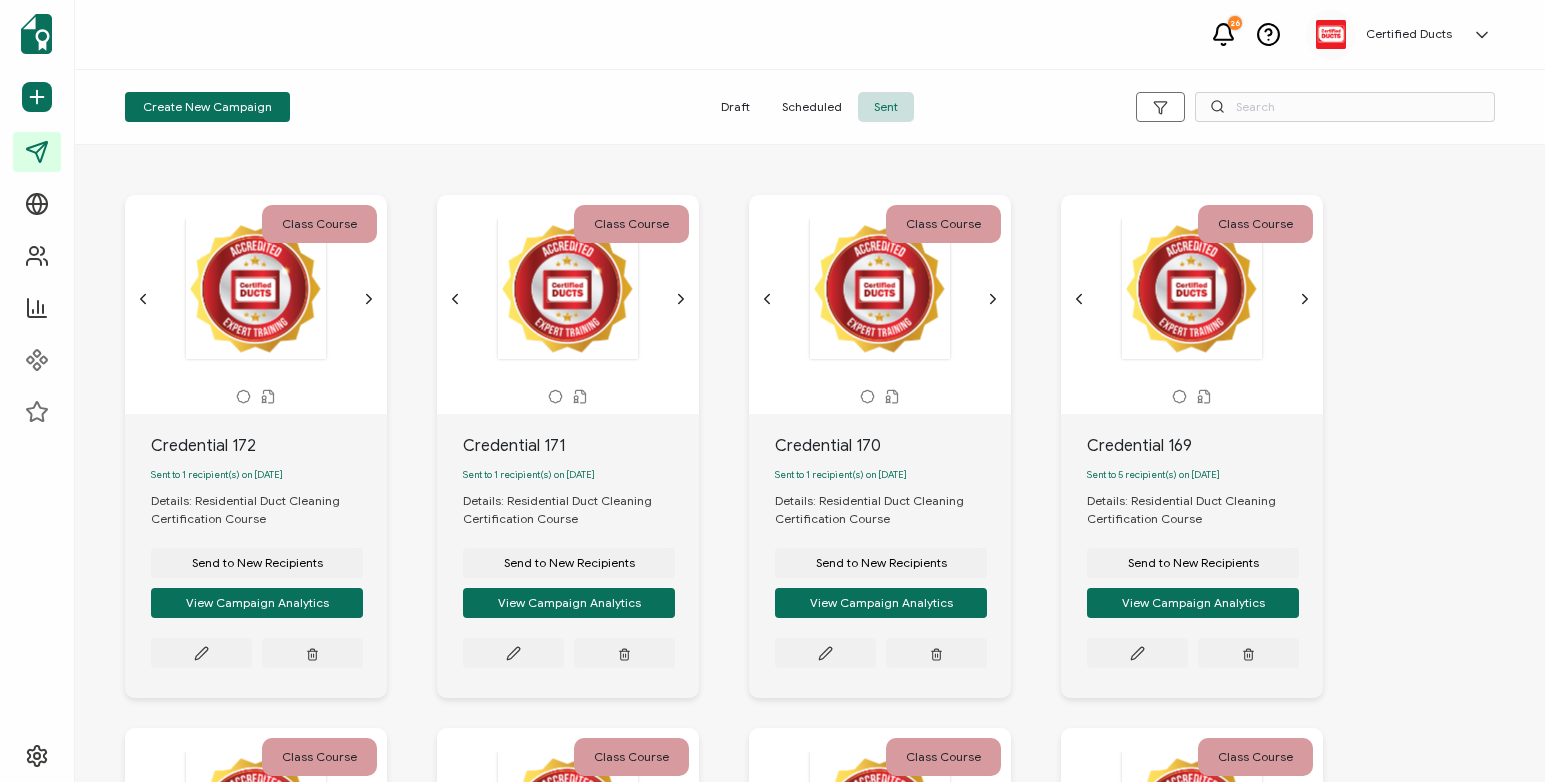 scroll, scrollTop: 0, scrollLeft: 0, axis: both 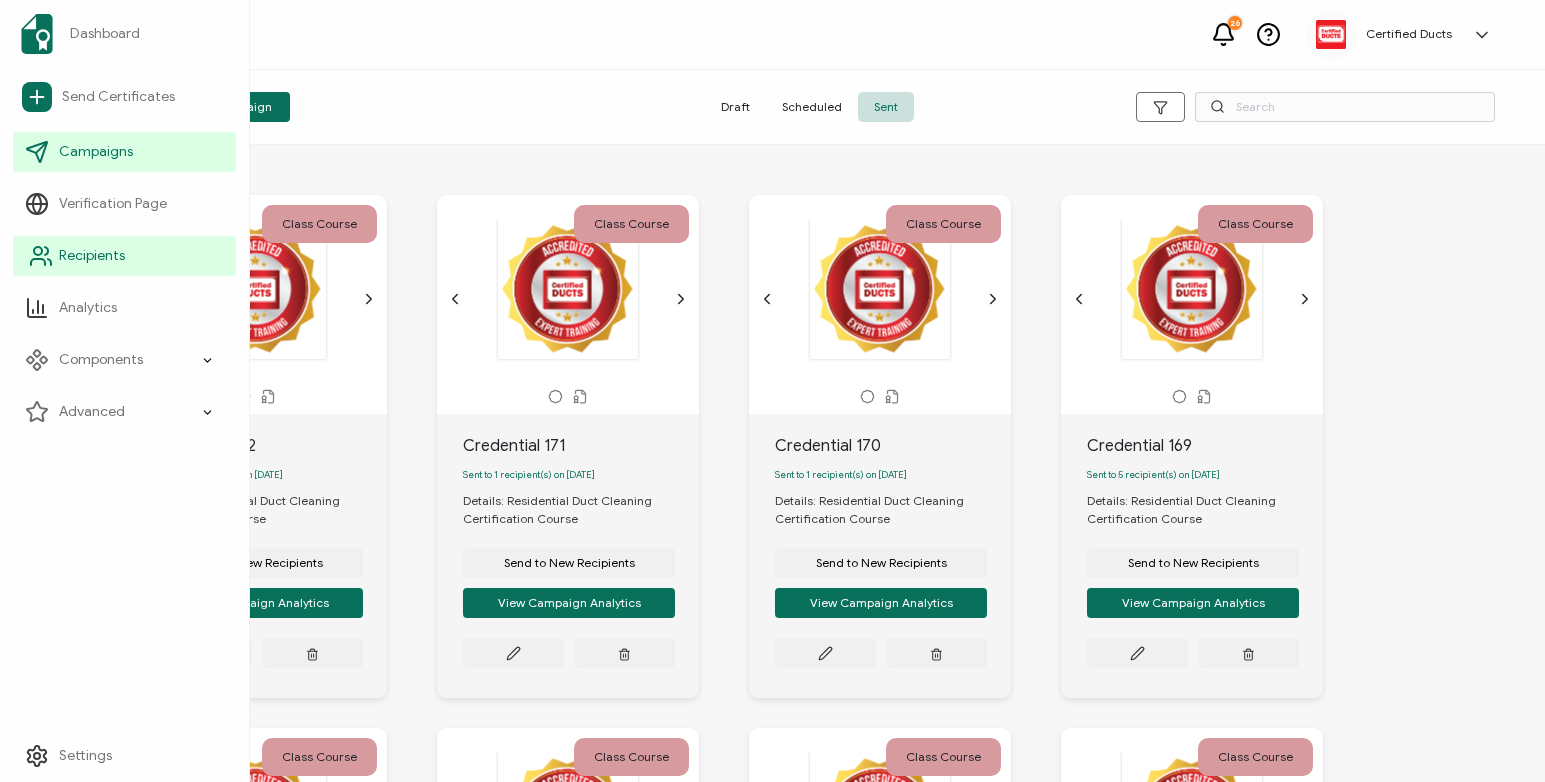 click on "Recipients" at bounding box center (92, 256) 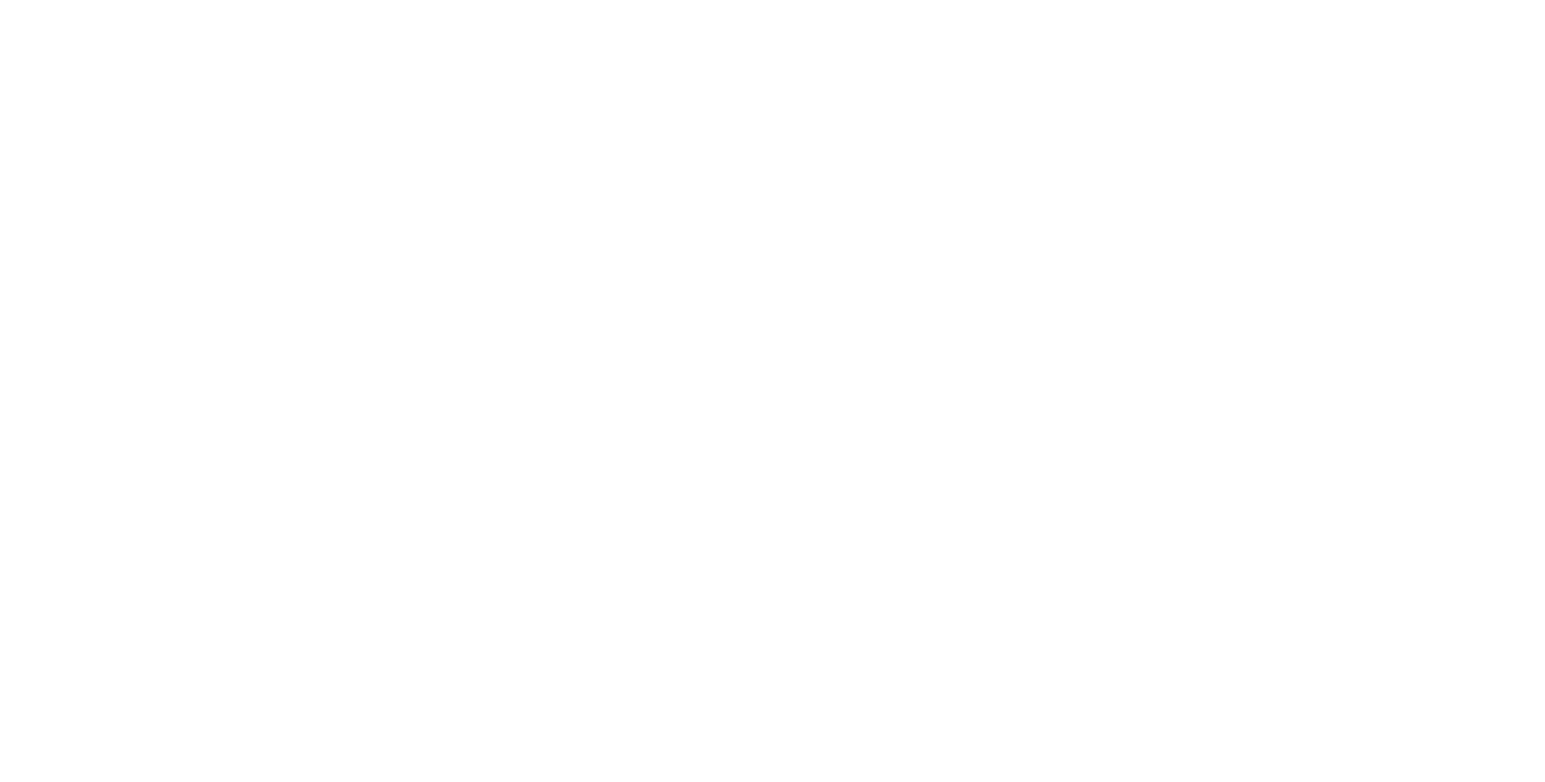 scroll, scrollTop: 0, scrollLeft: 0, axis: both 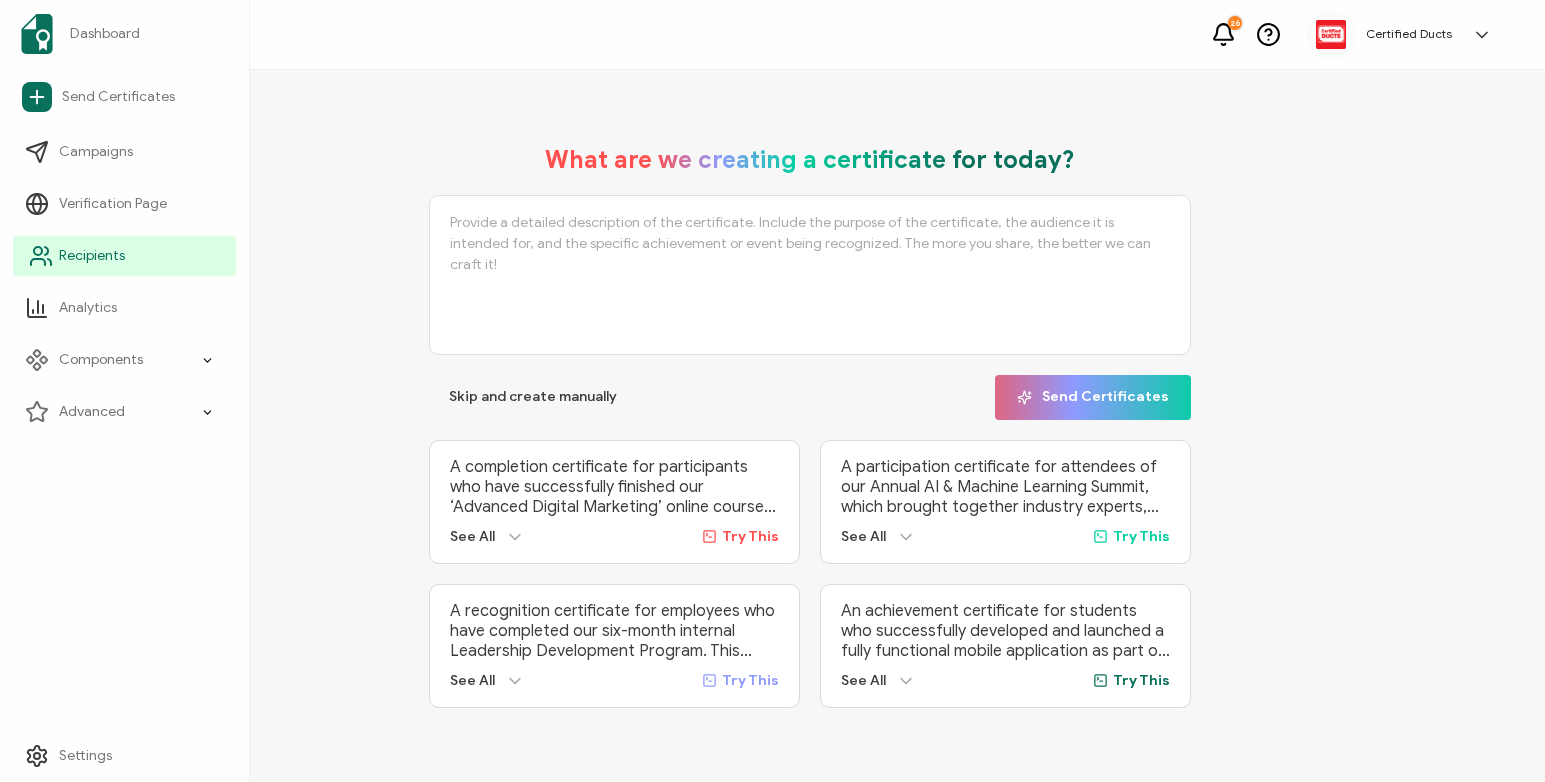 click on "Recipients" at bounding box center [92, 256] 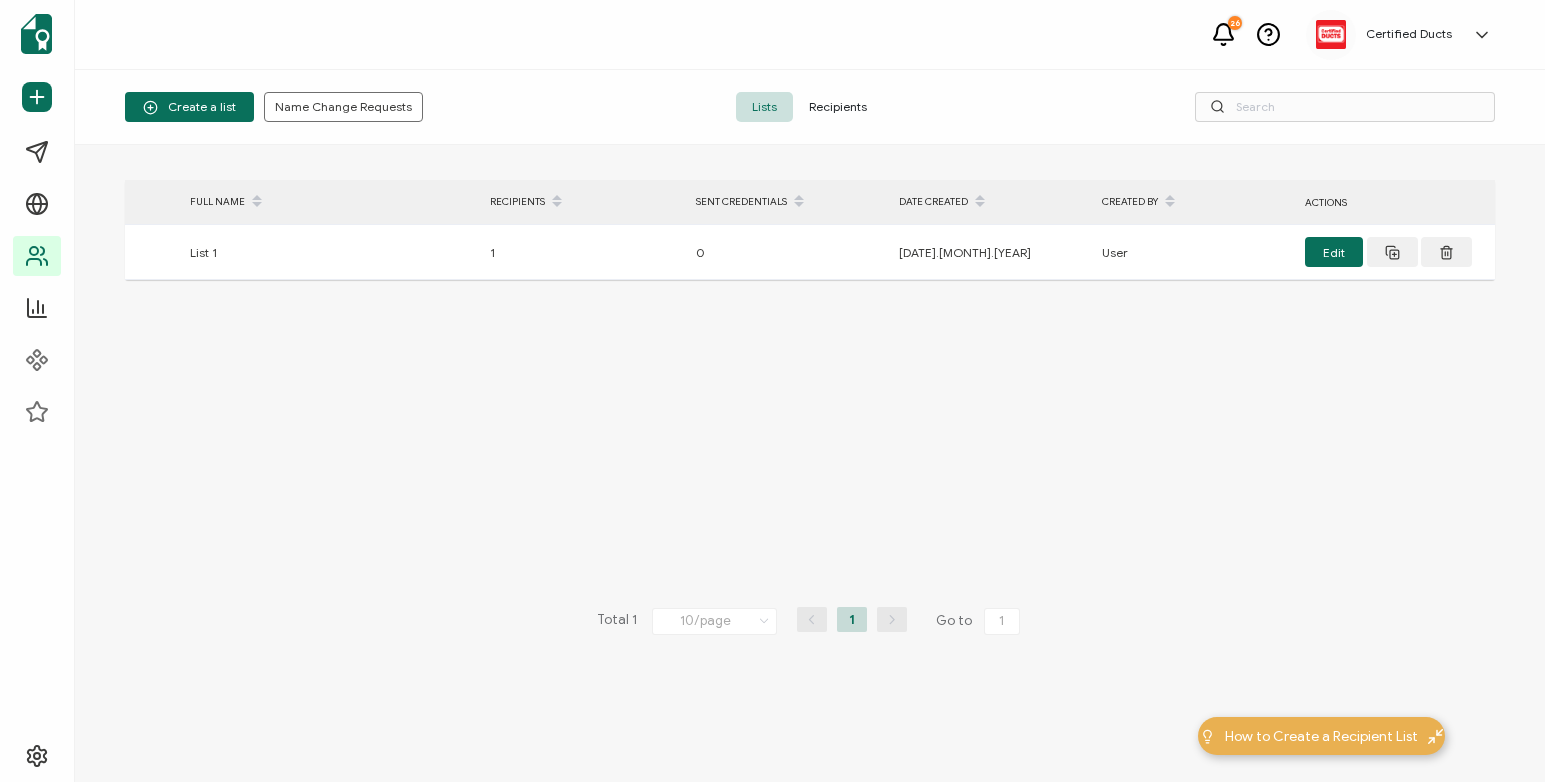 click on "Recipients" at bounding box center (838, 107) 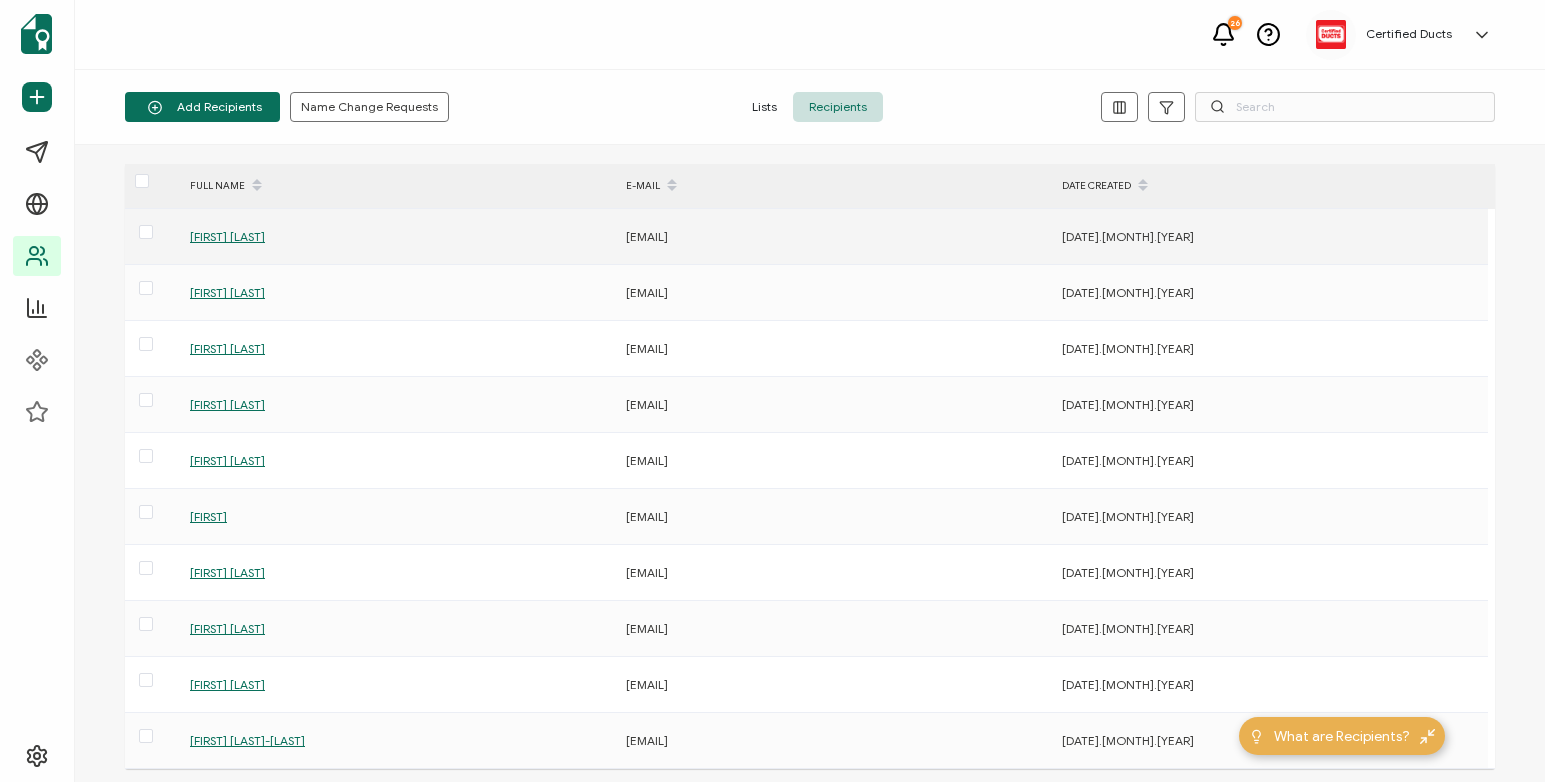 scroll, scrollTop: 0, scrollLeft: 0, axis: both 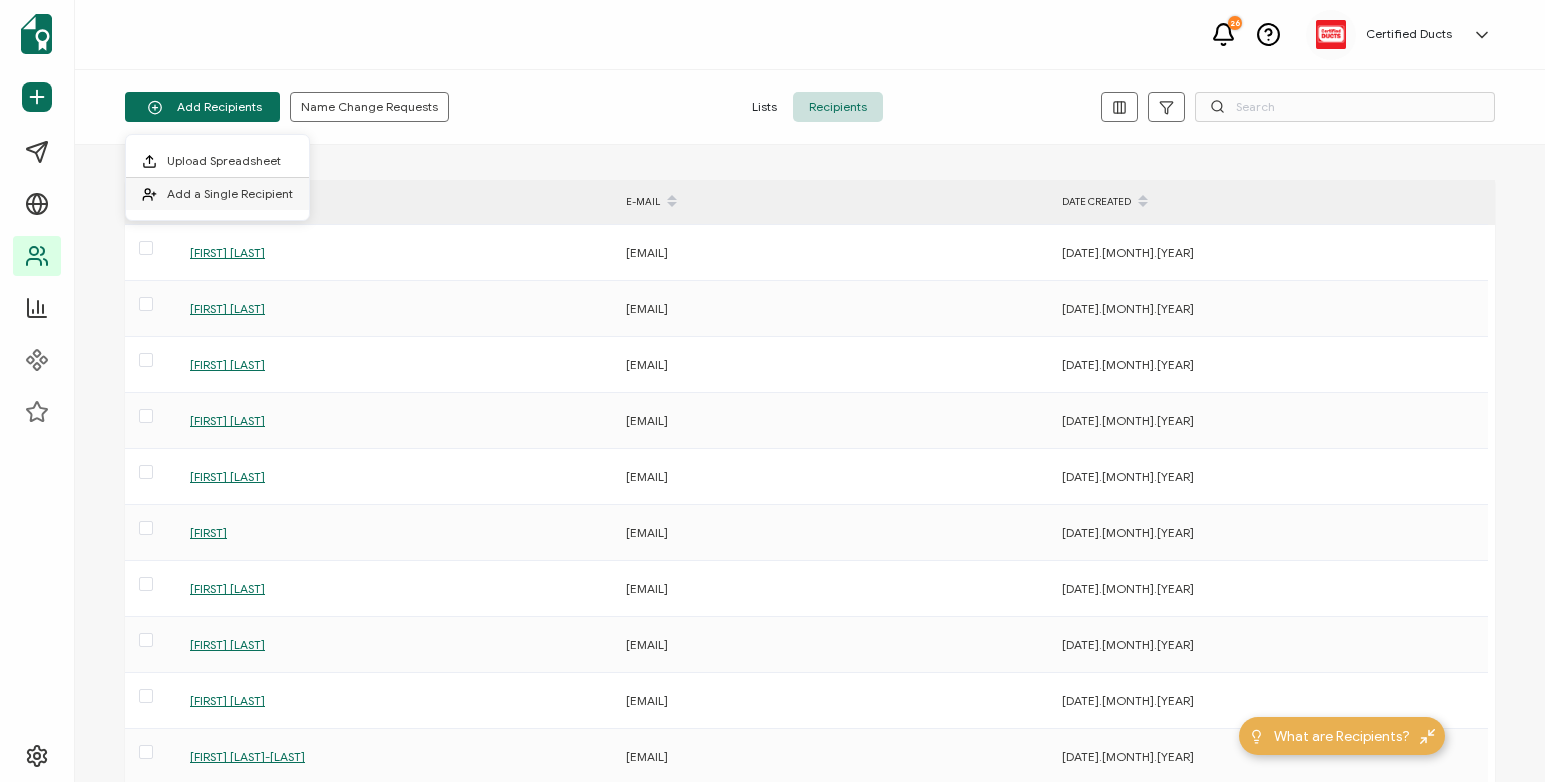 click on "Add a Single Recipient" at bounding box center [230, 193] 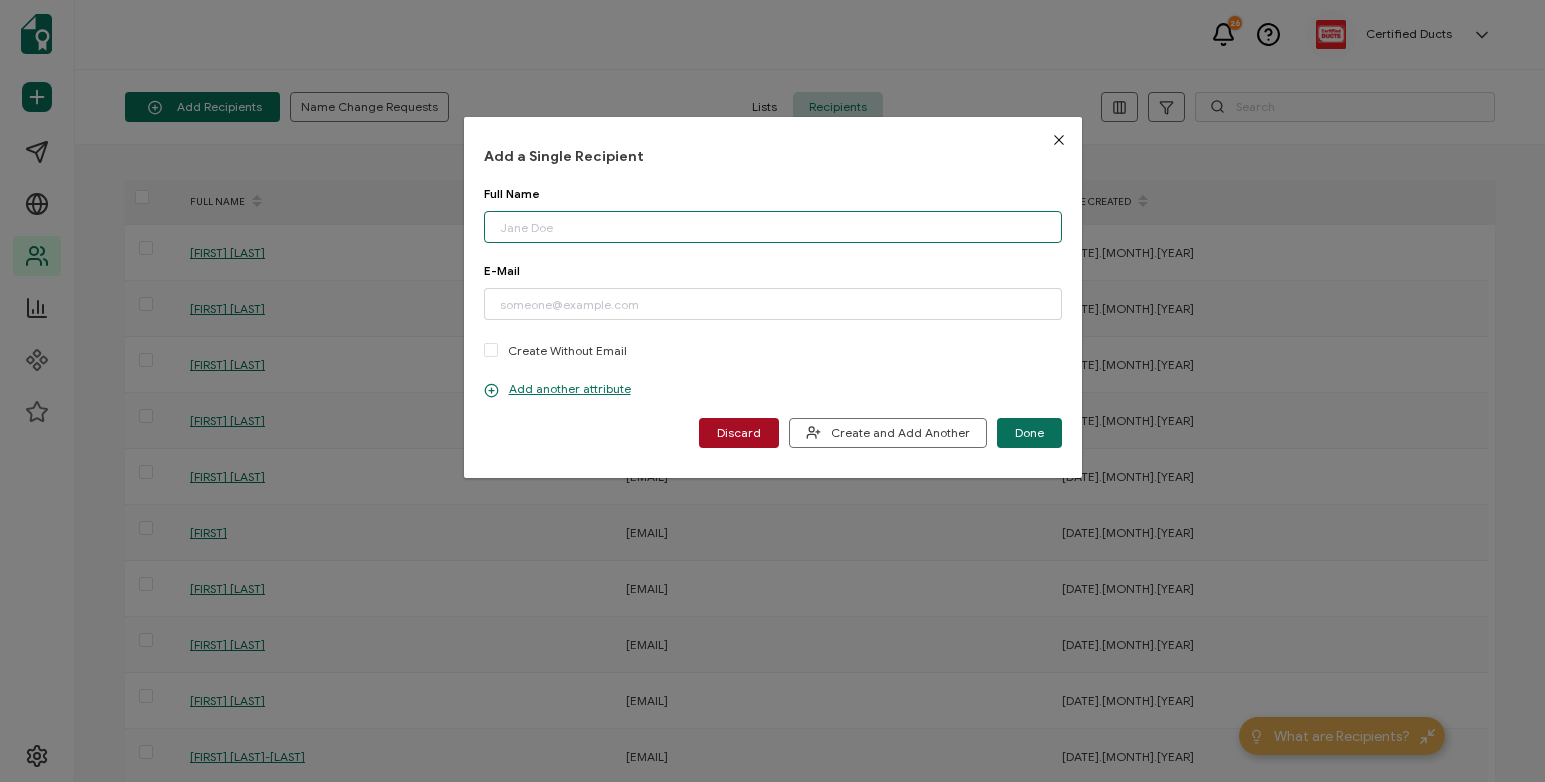 click at bounding box center (773, 227) 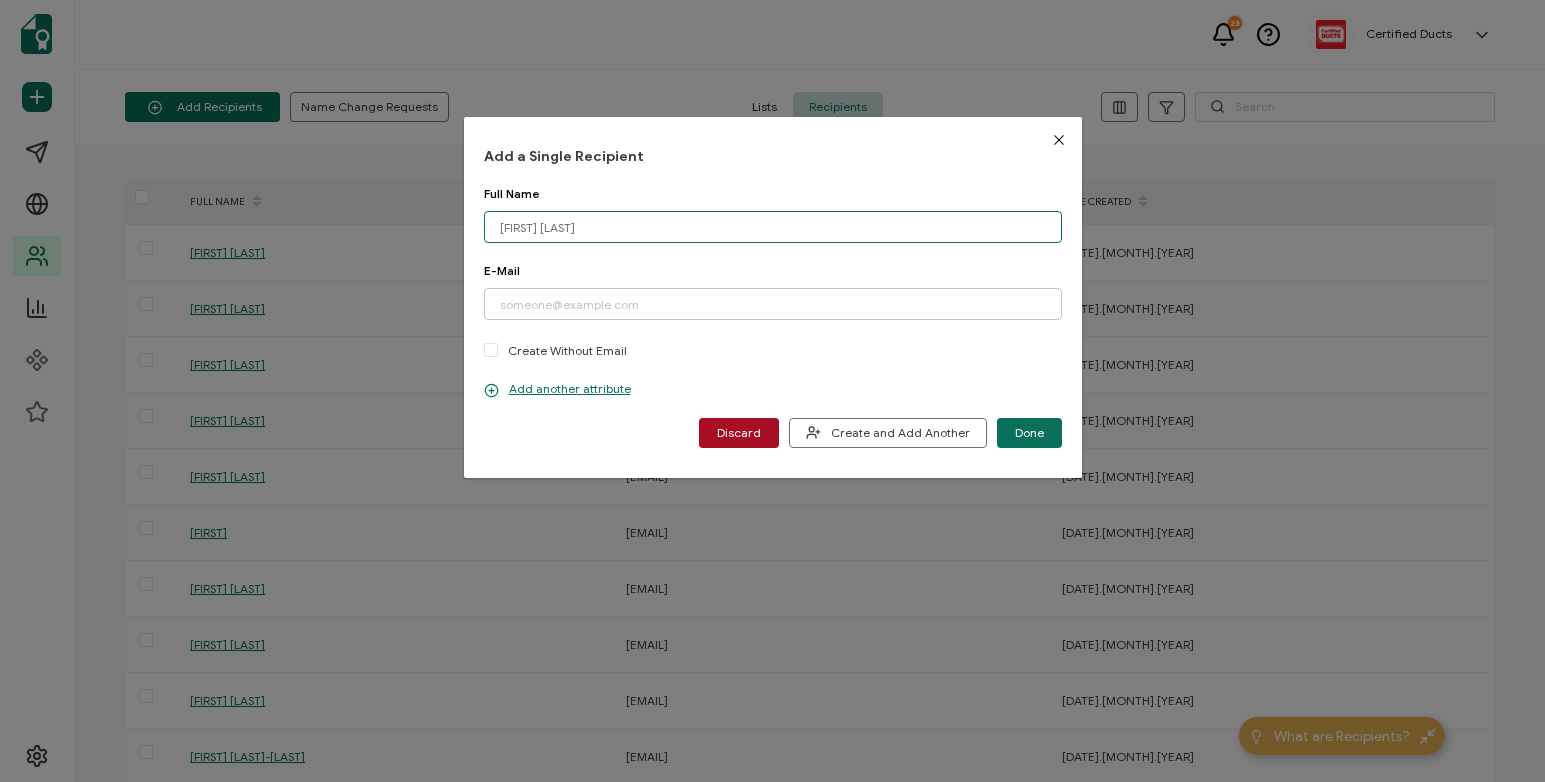 type on "[FIRST] [LAST]" 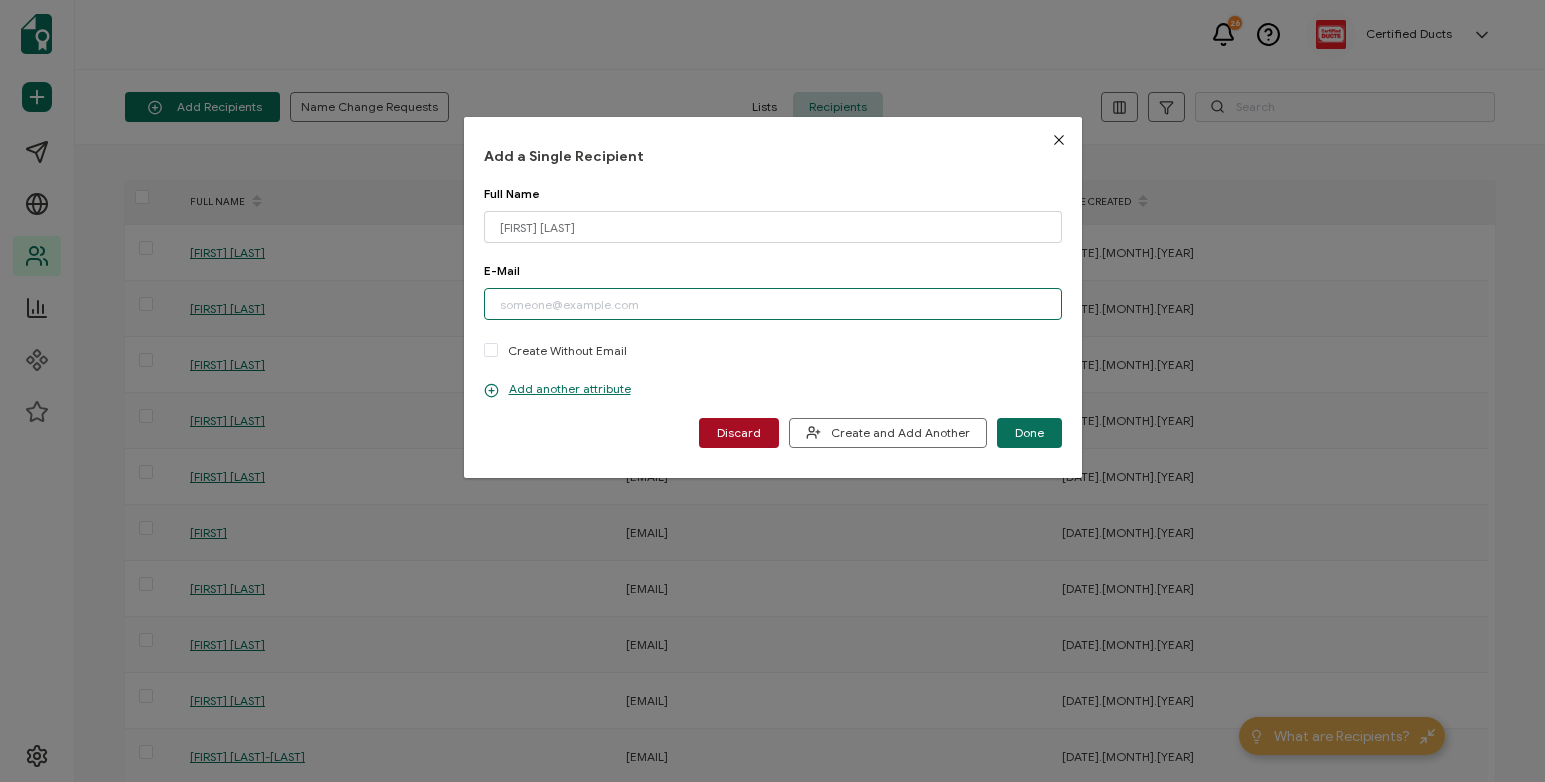 click at bounding box center (773, 304) 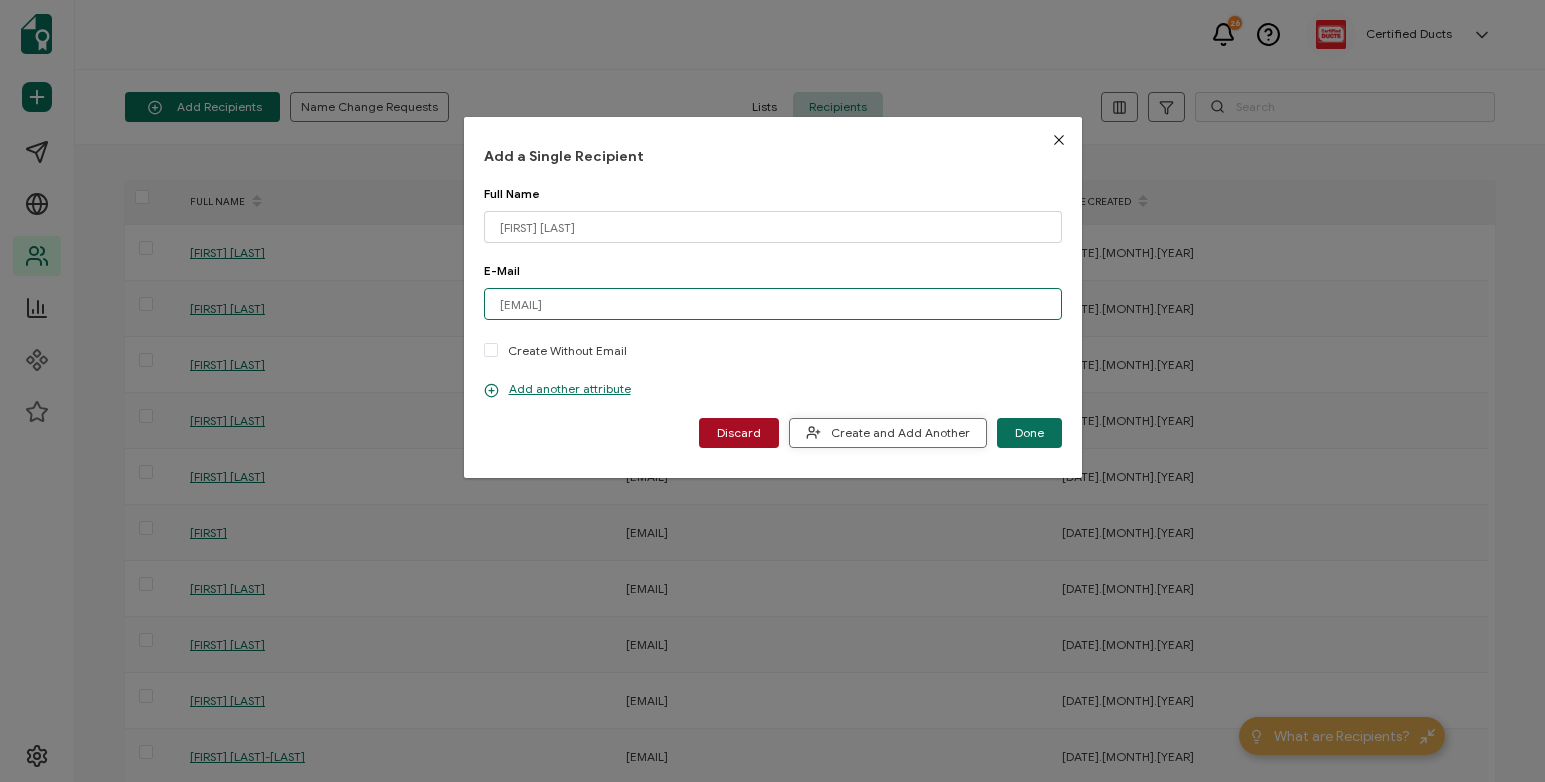 type on "[EMAIL]" 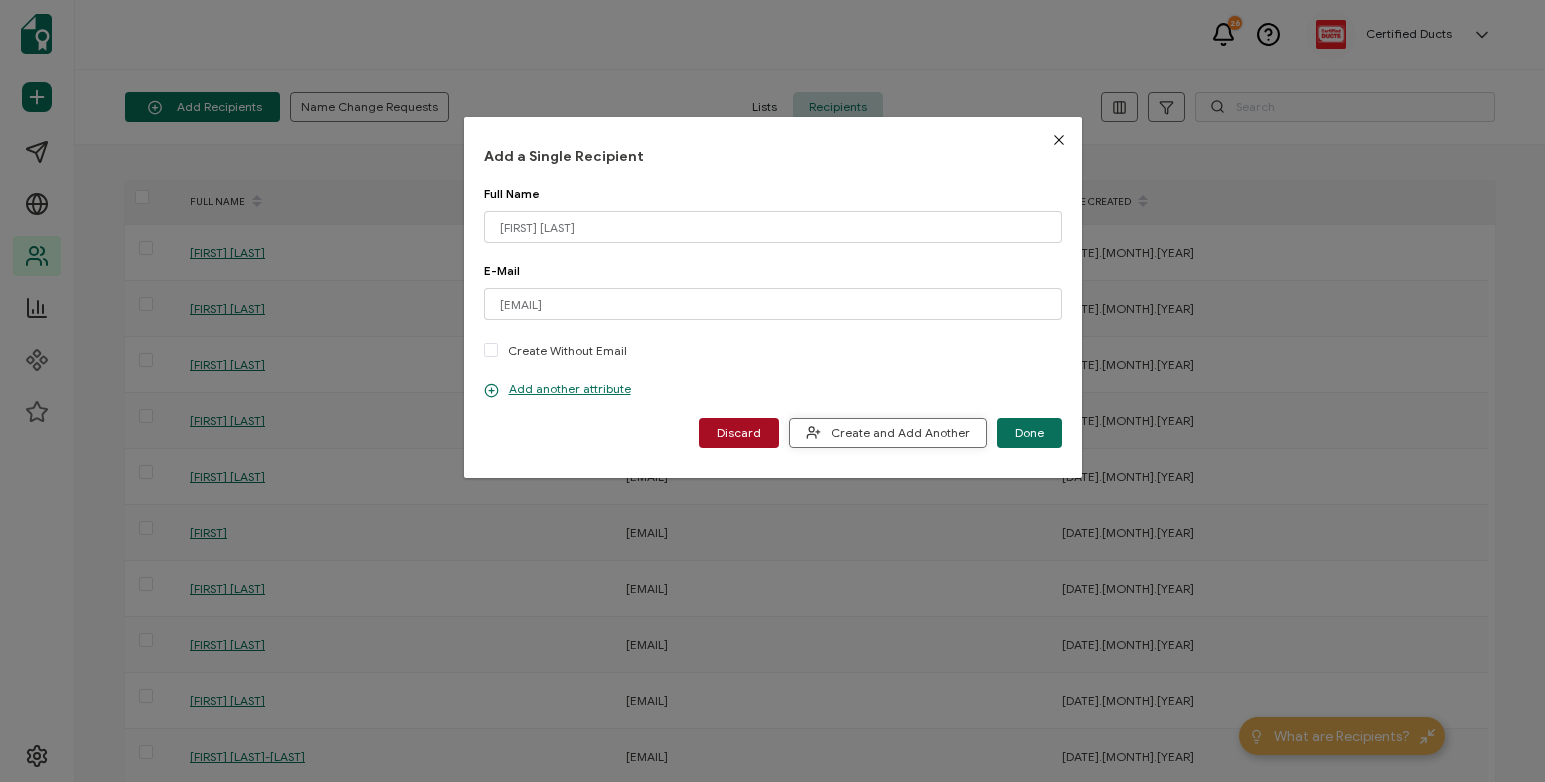 click on "Create and Add Another" at bounding box center (888, 433) 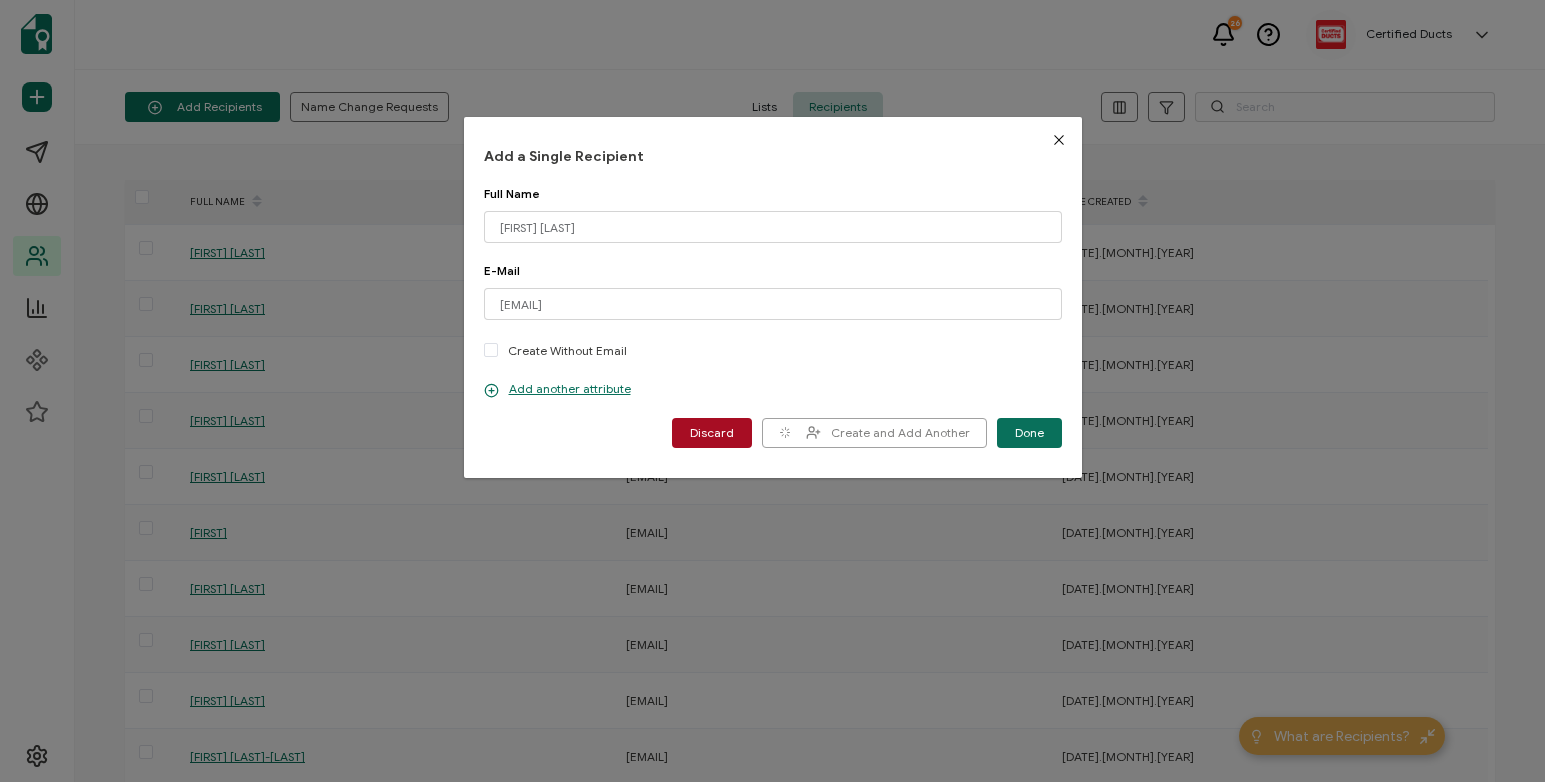 type 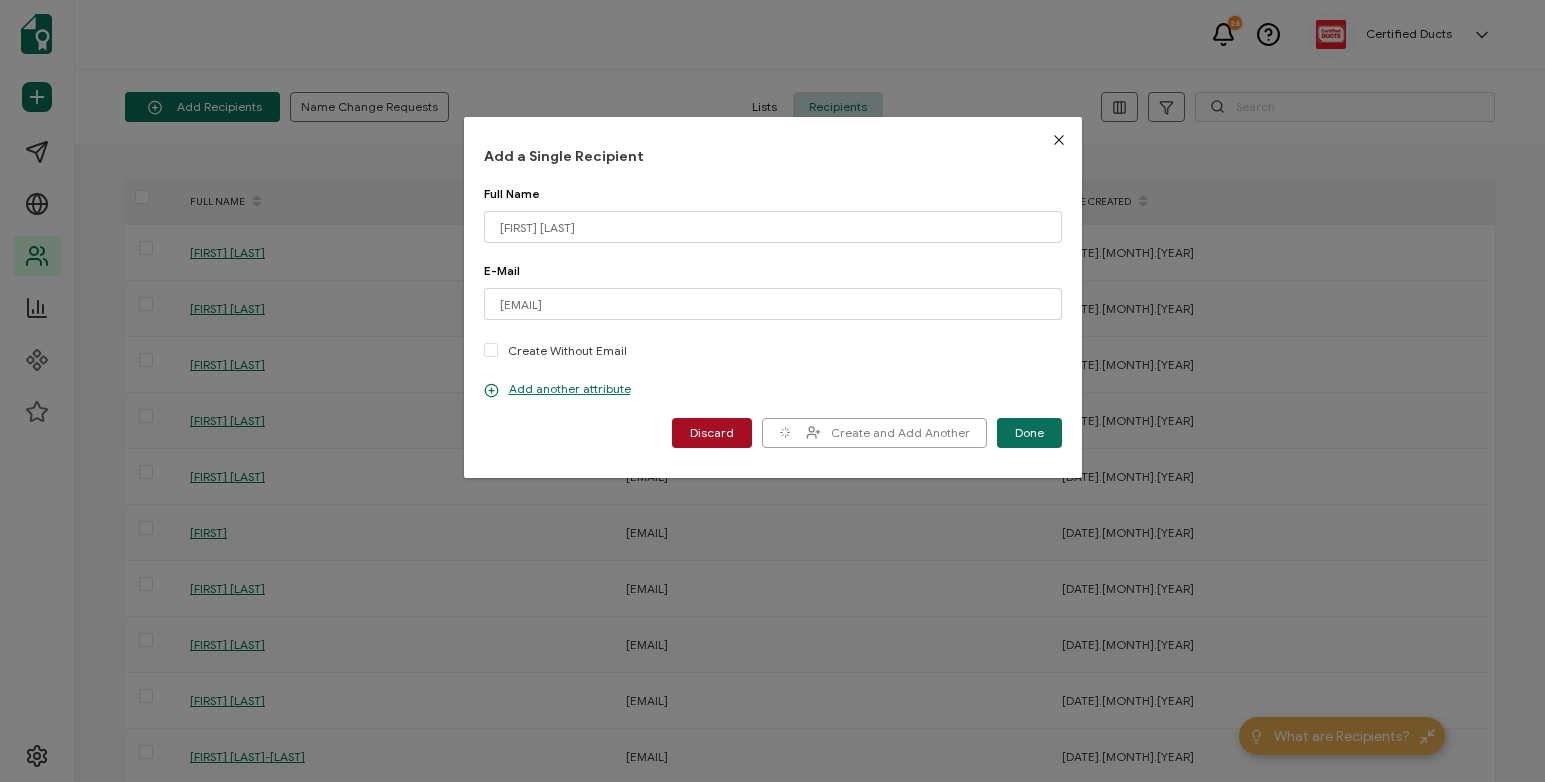 type 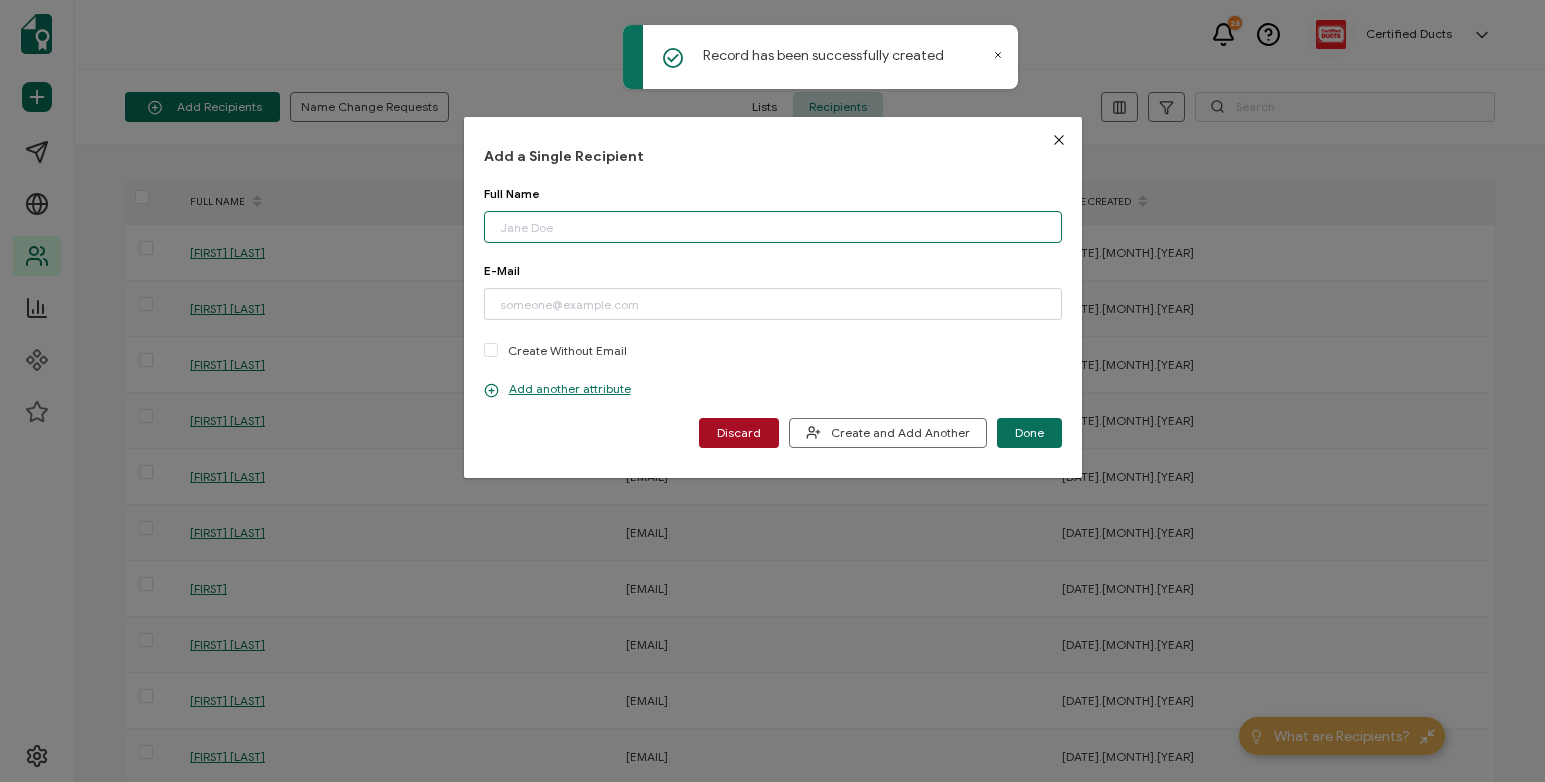 click at bounding box center (773, 227) 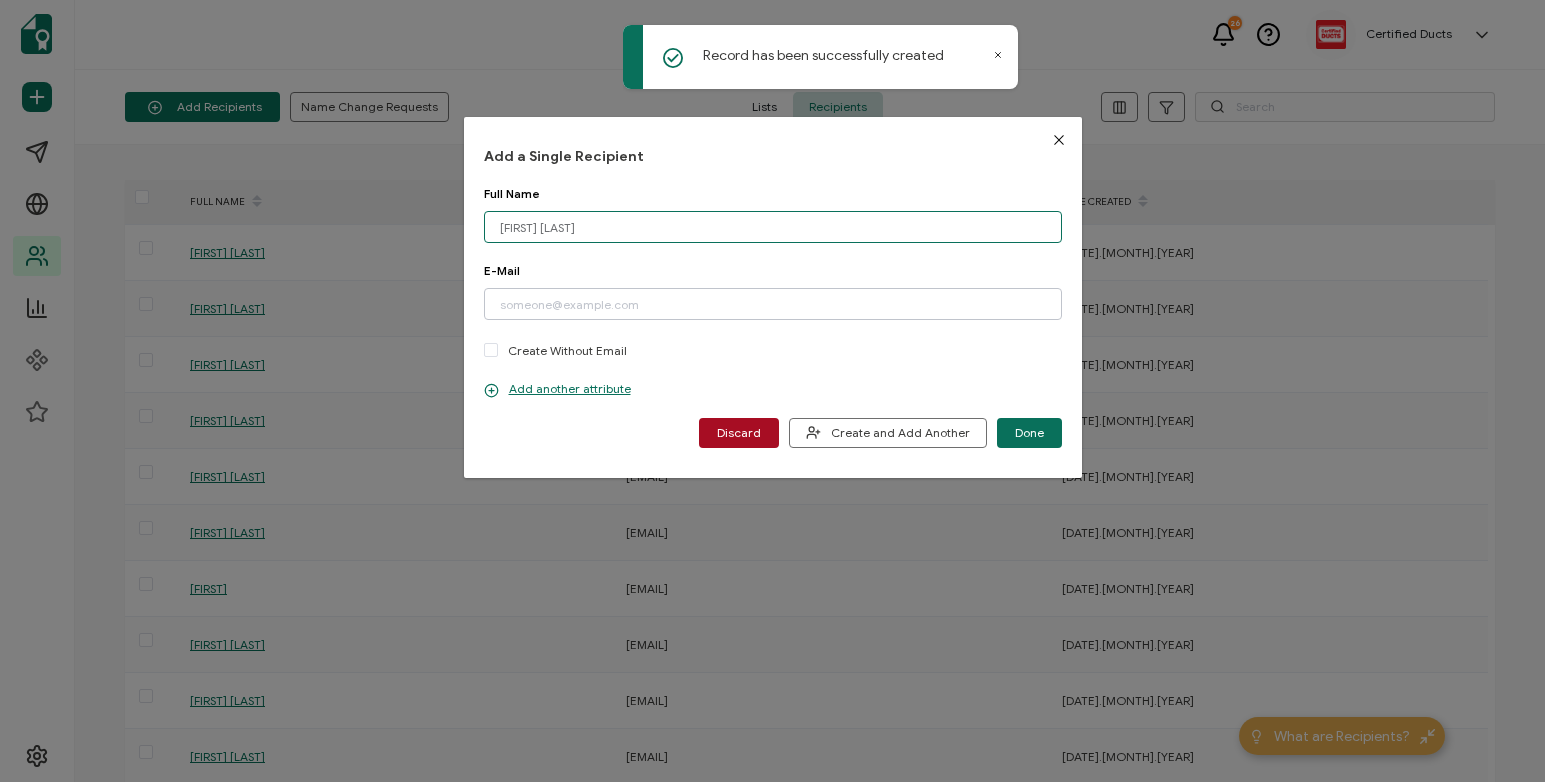type on "[FIRST] [LAST]" 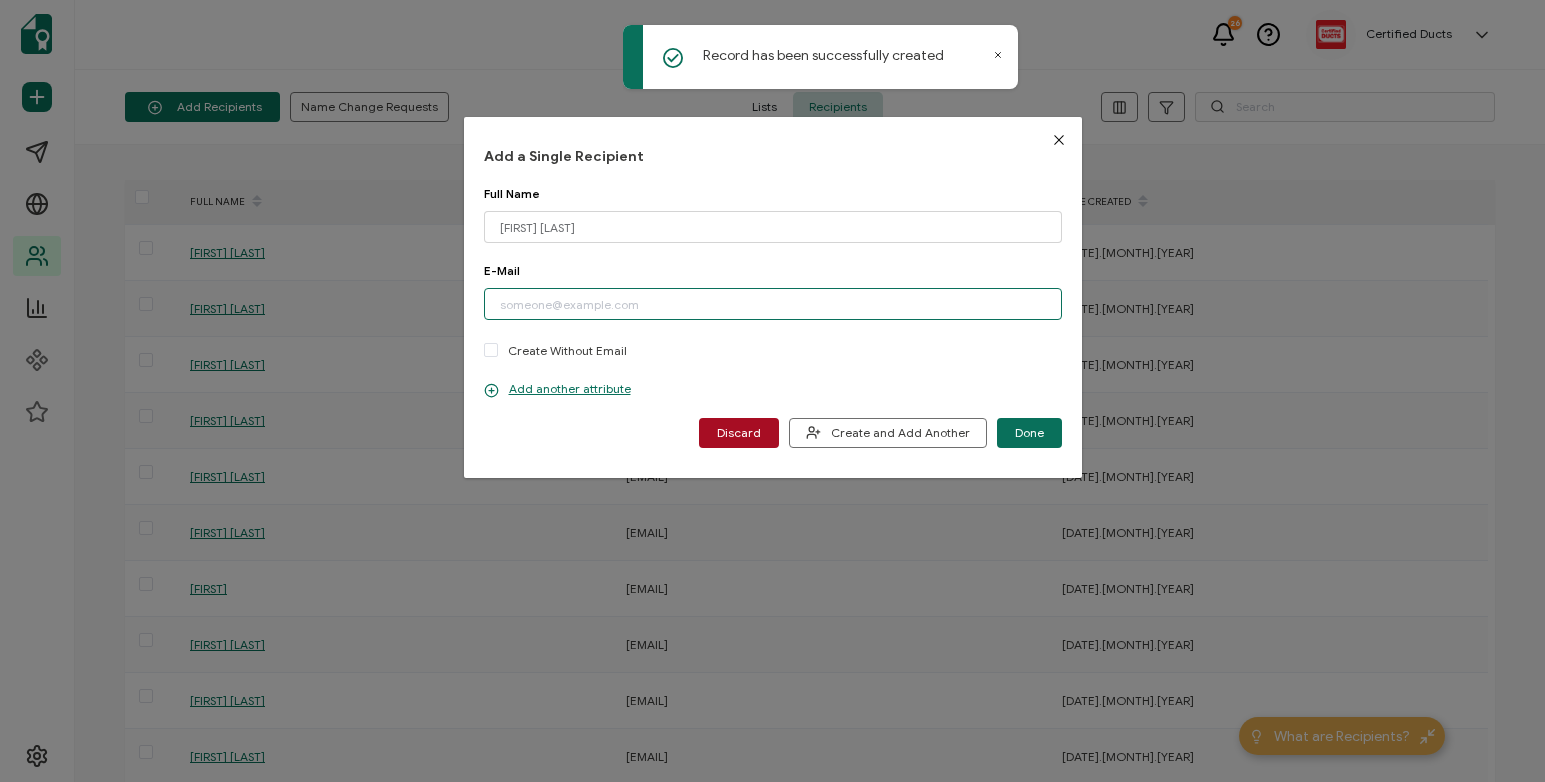 click at bounding box center (773, 304) 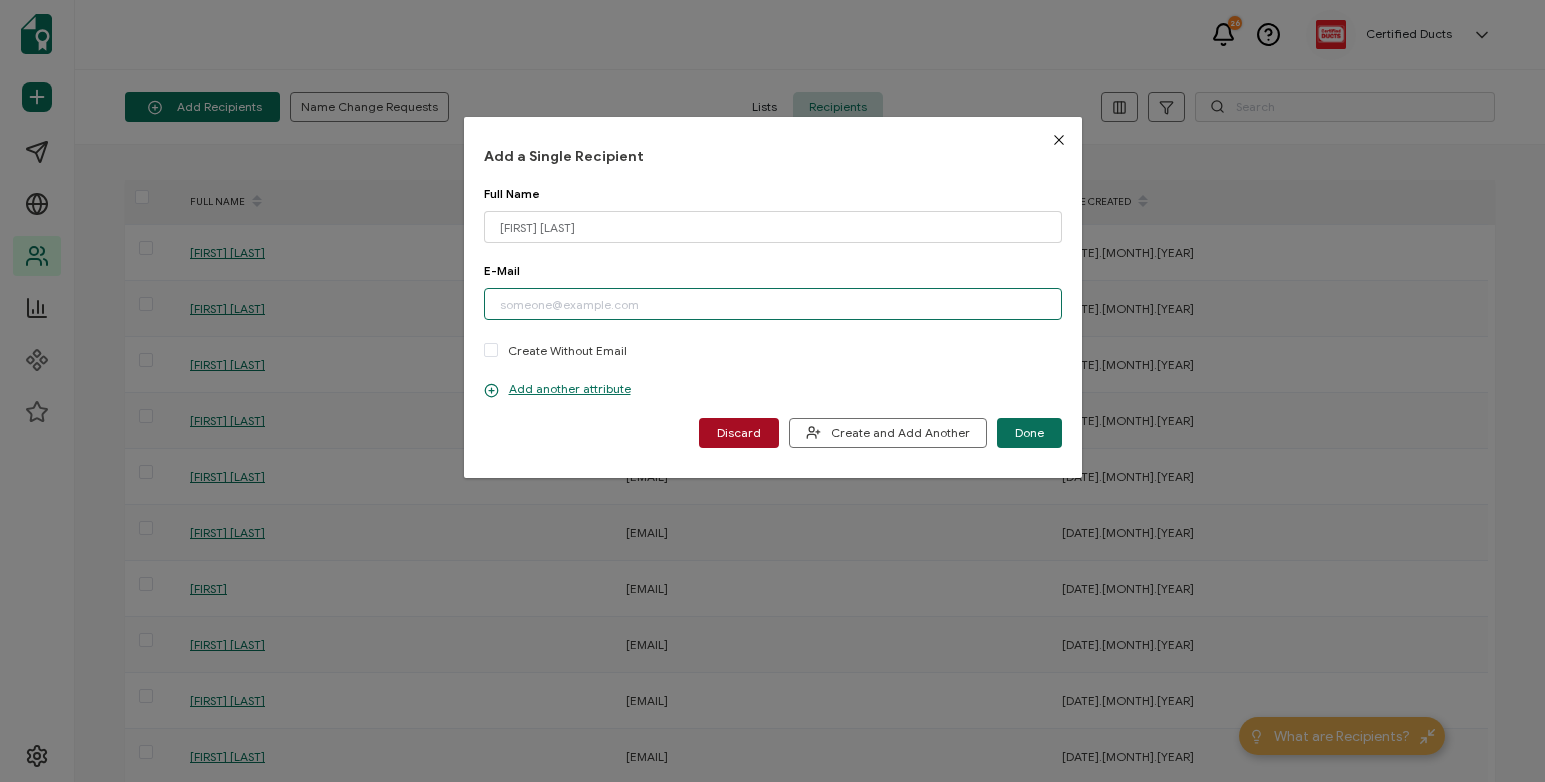 paste on "[EMAIL]" 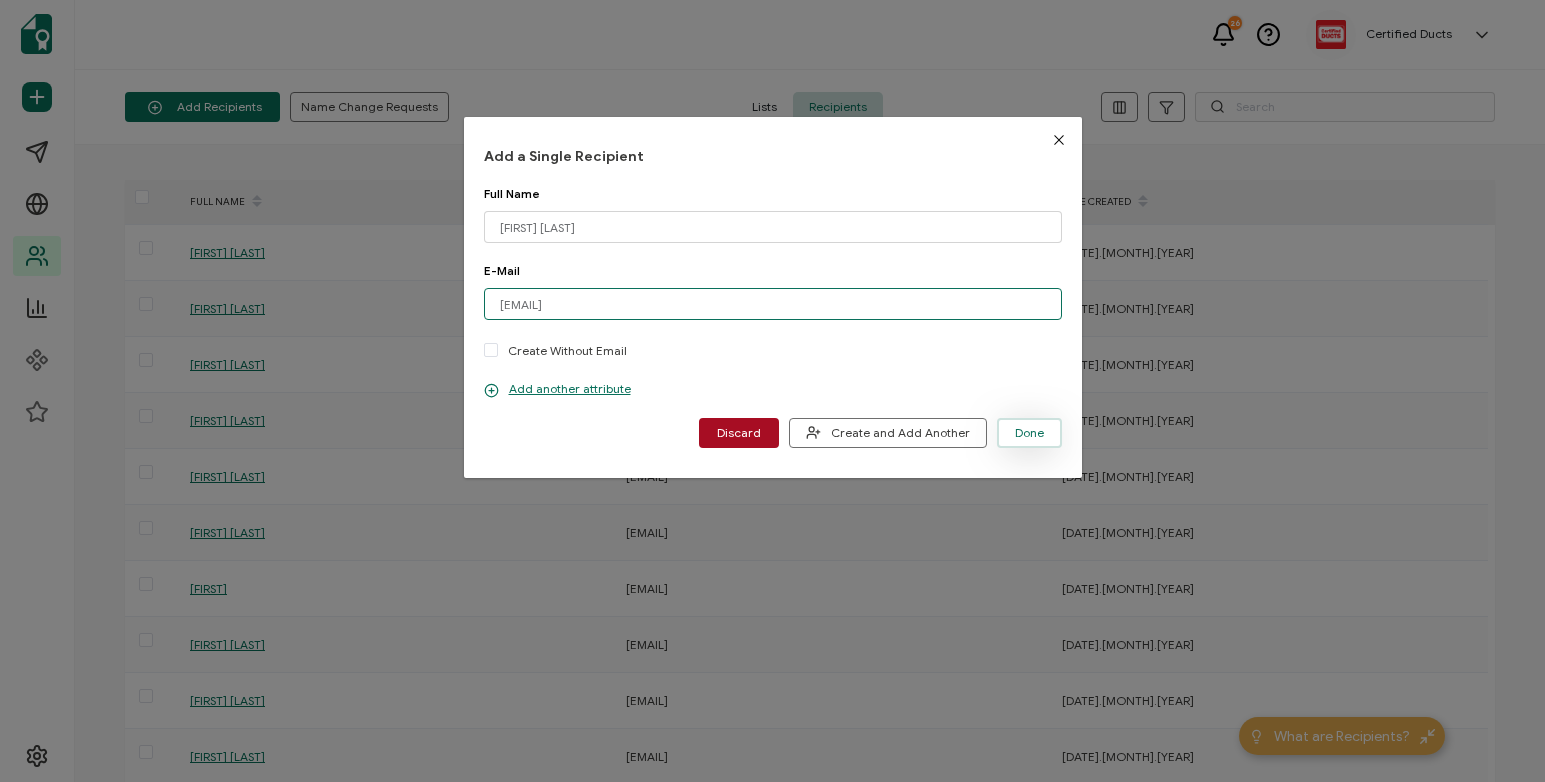 type on "[EMAIL]" 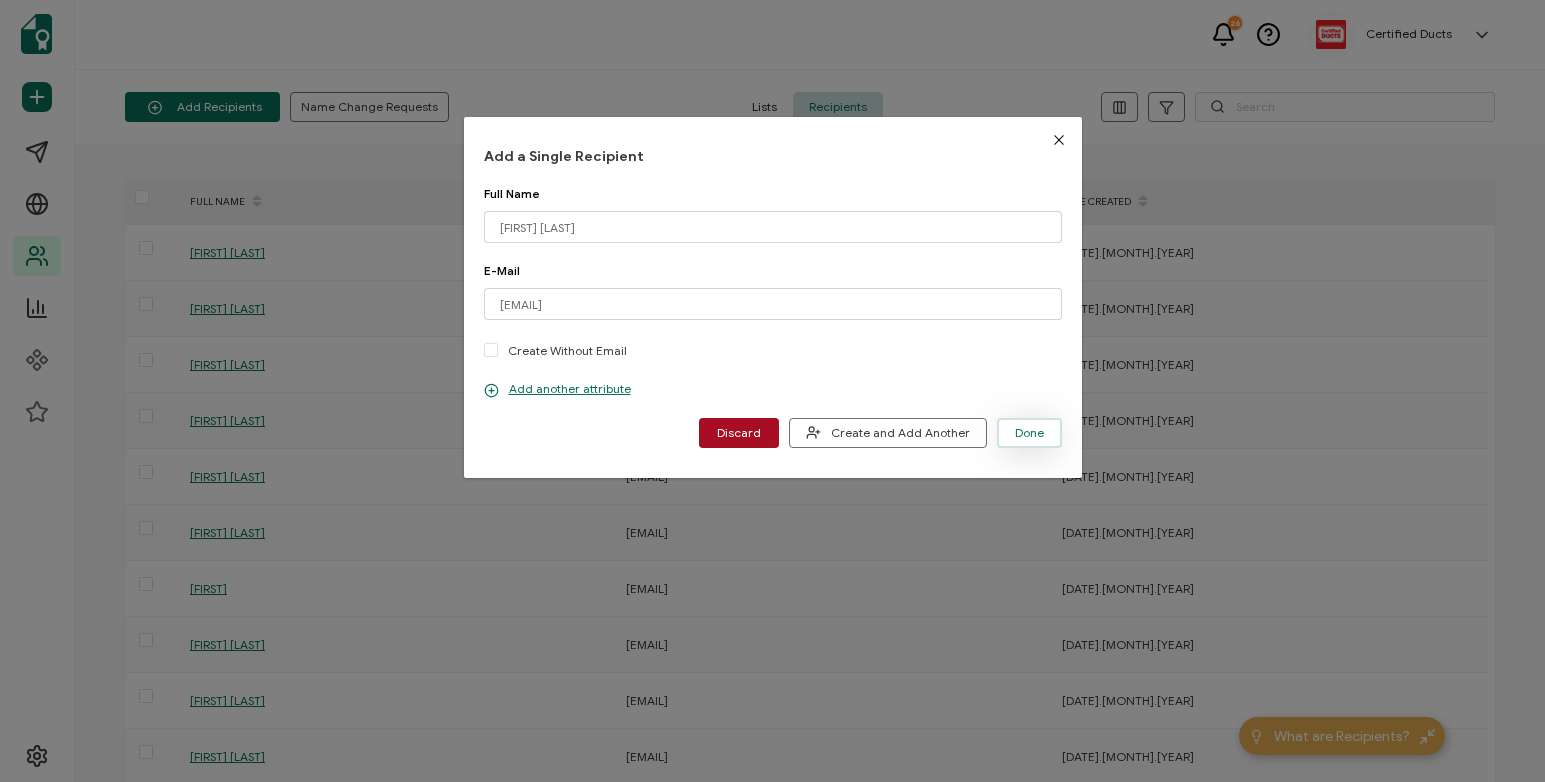 click on "Done" at bounding box center (1029, 433) 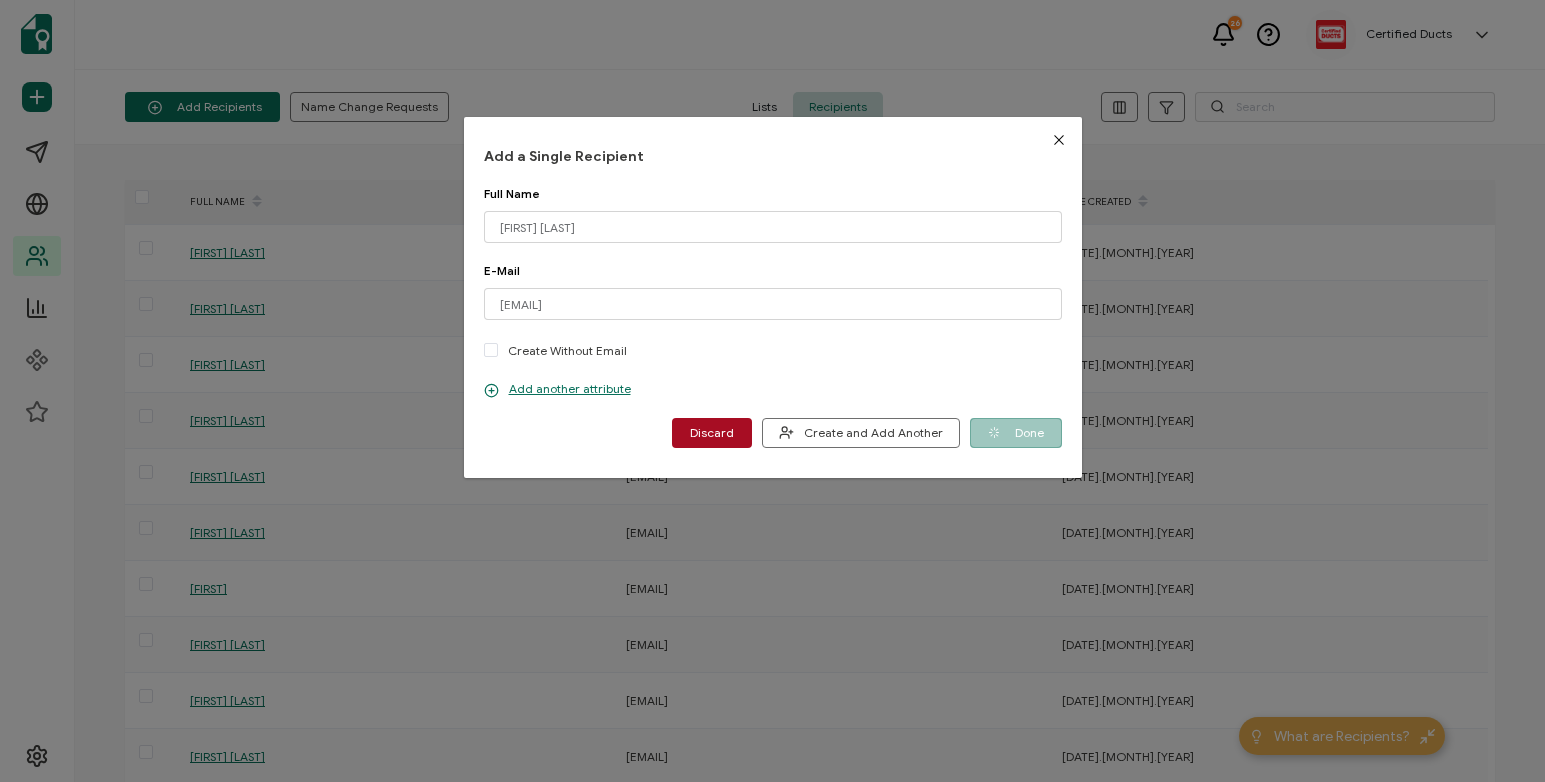 type 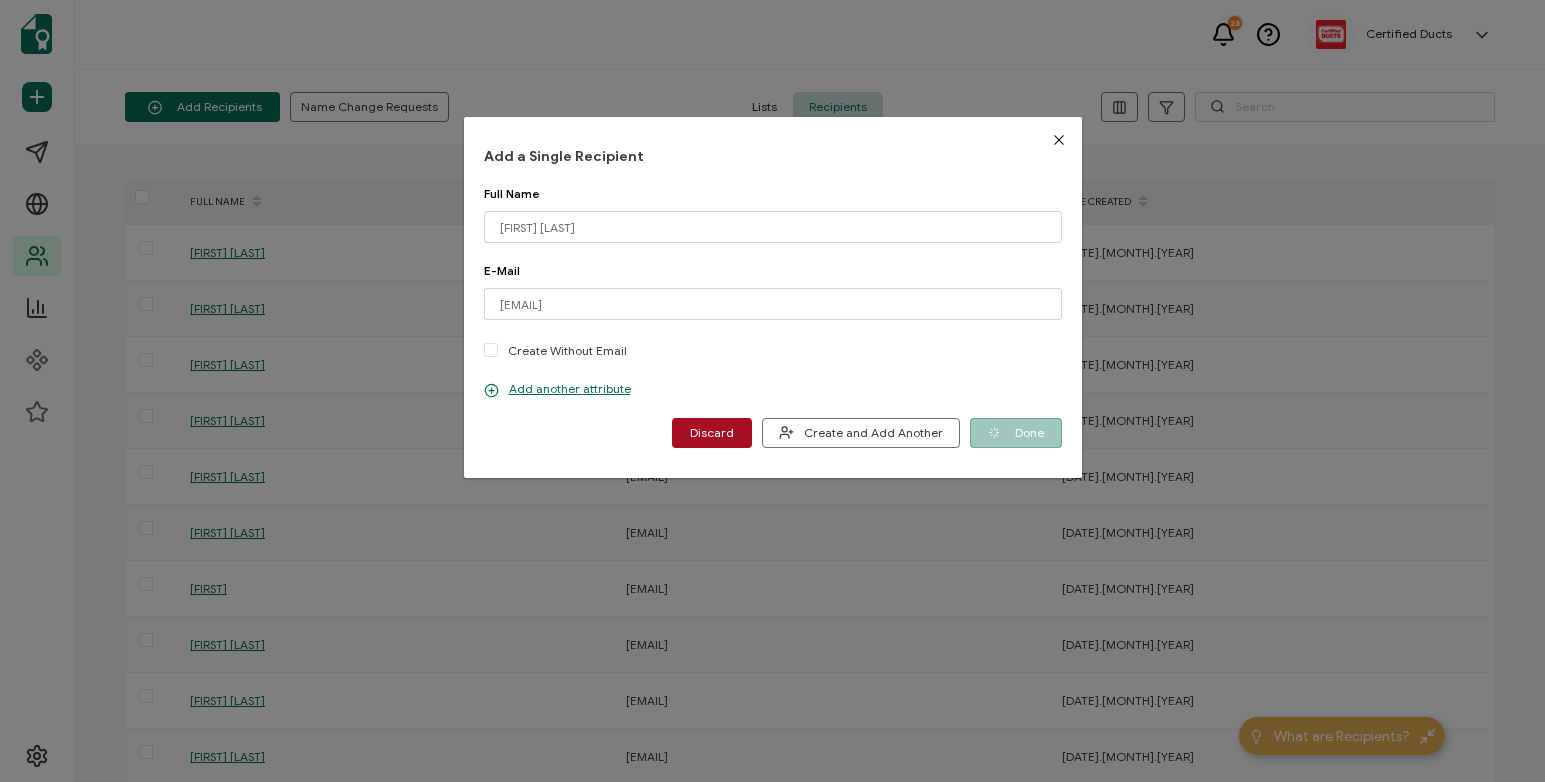 type 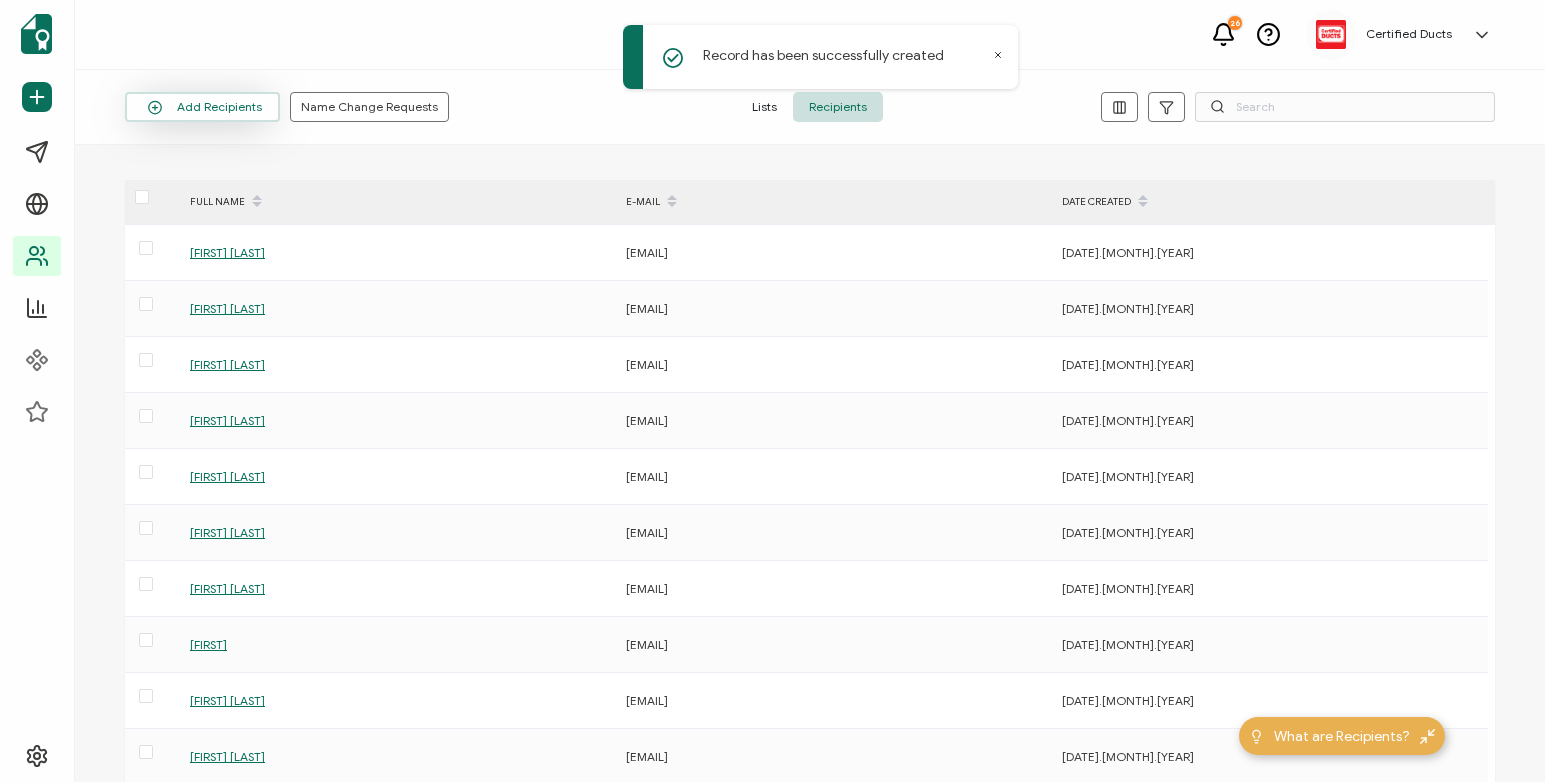 click on "Add Recipients" at bounding box center (202, 107) 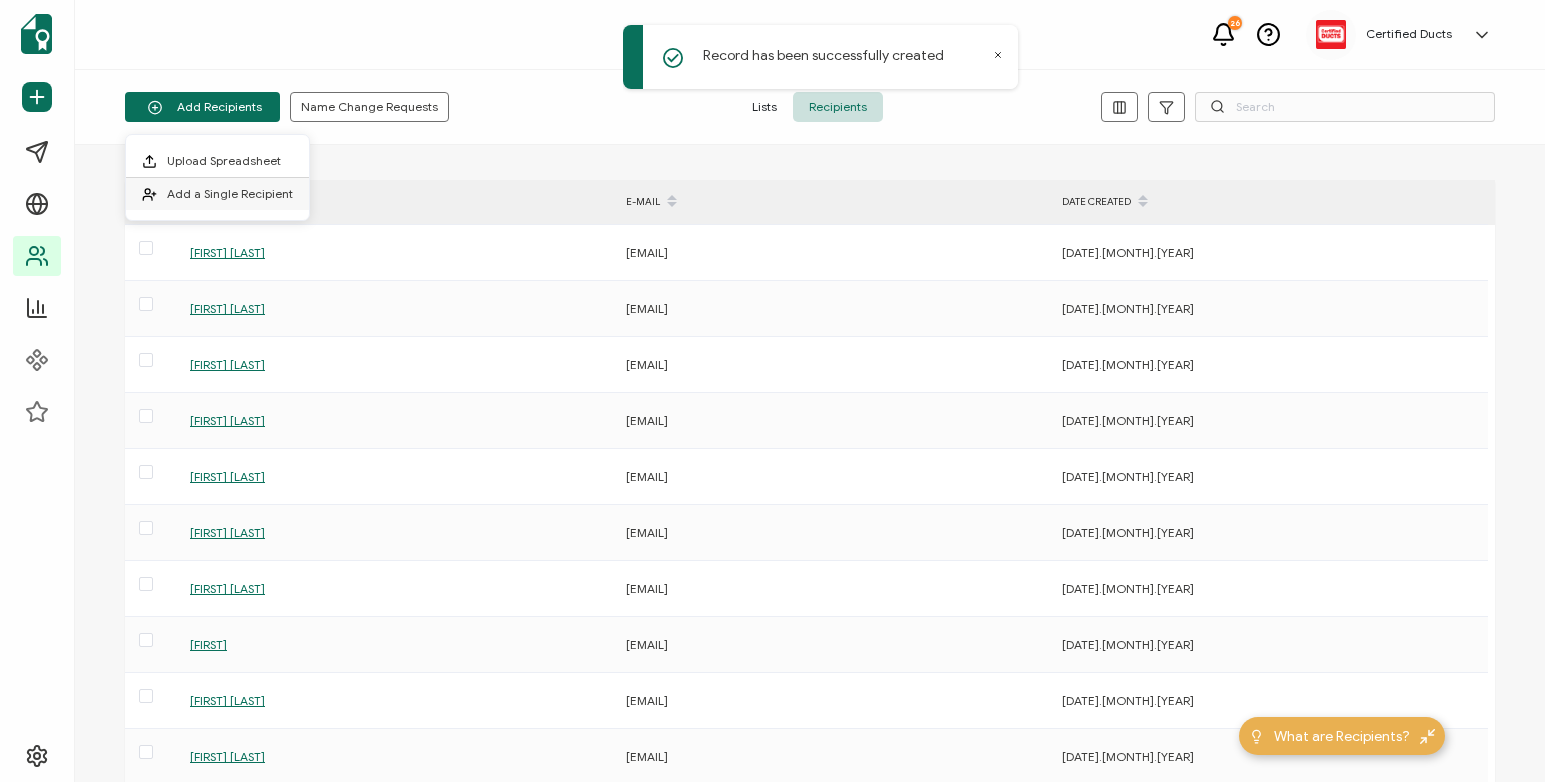 click on "Add a Single Recipient" at bounding box center (230, 193) 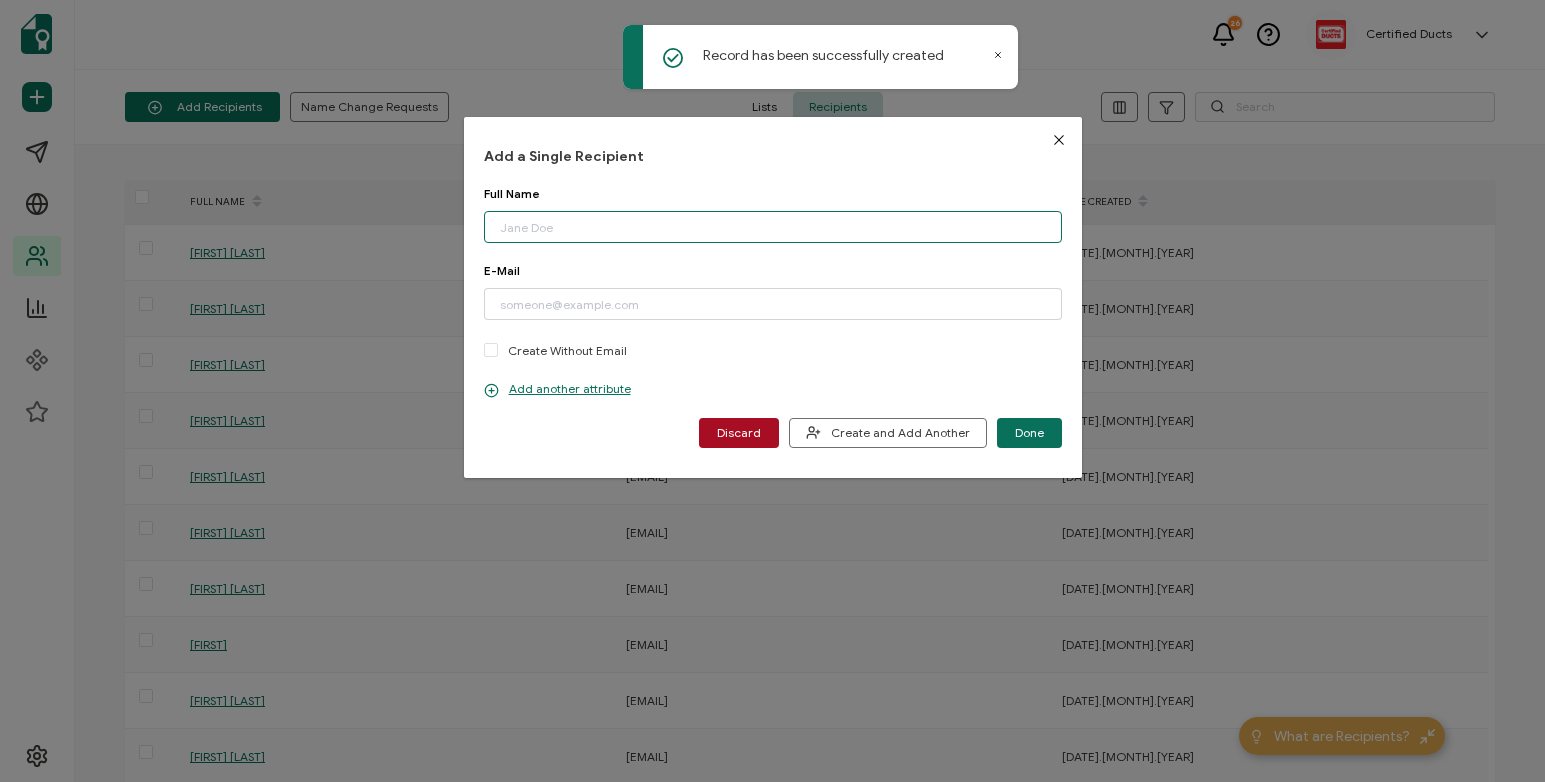 click at bounding box center (773, 227) 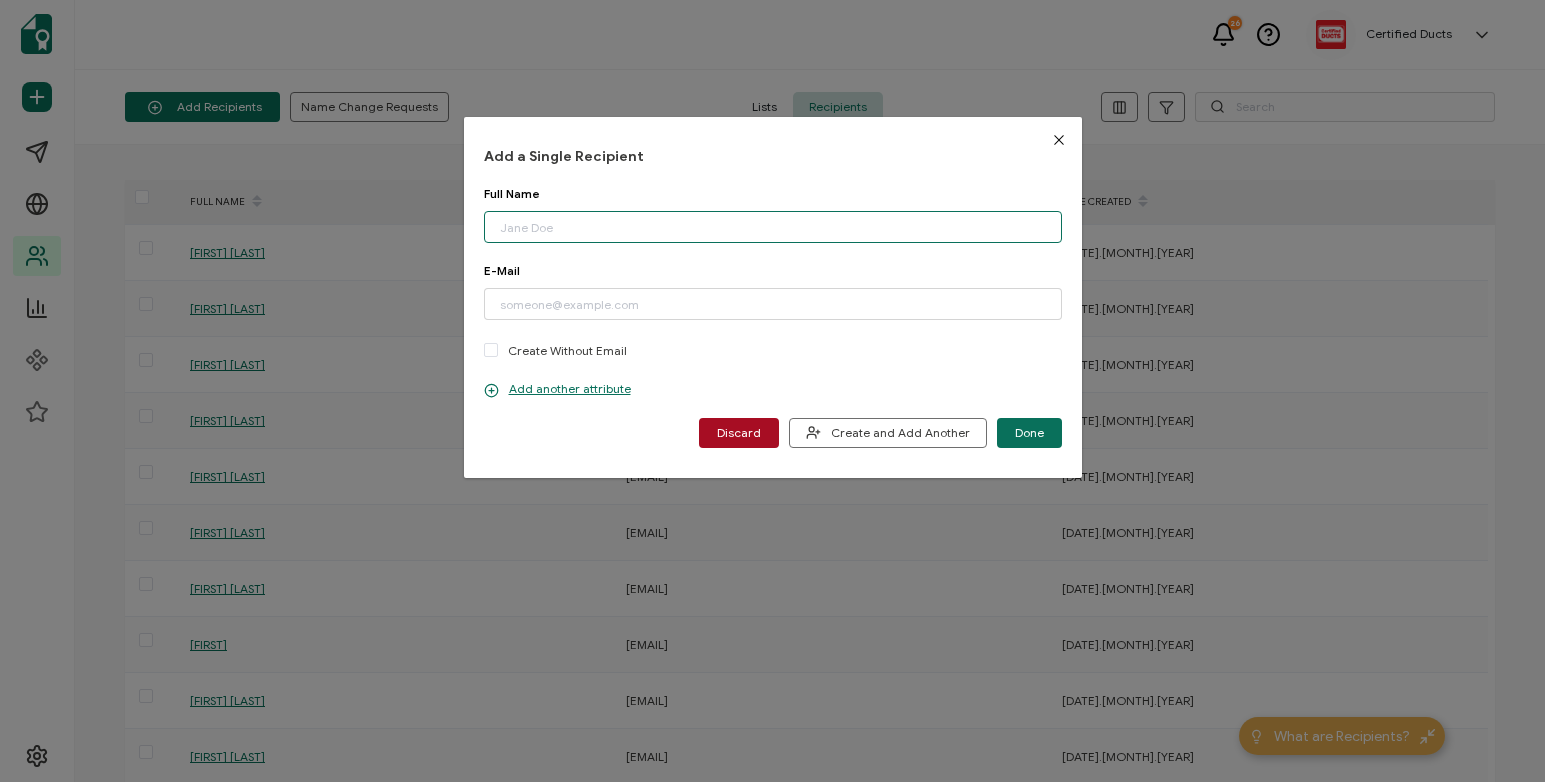 paste on "[FIRST] [LAST]" 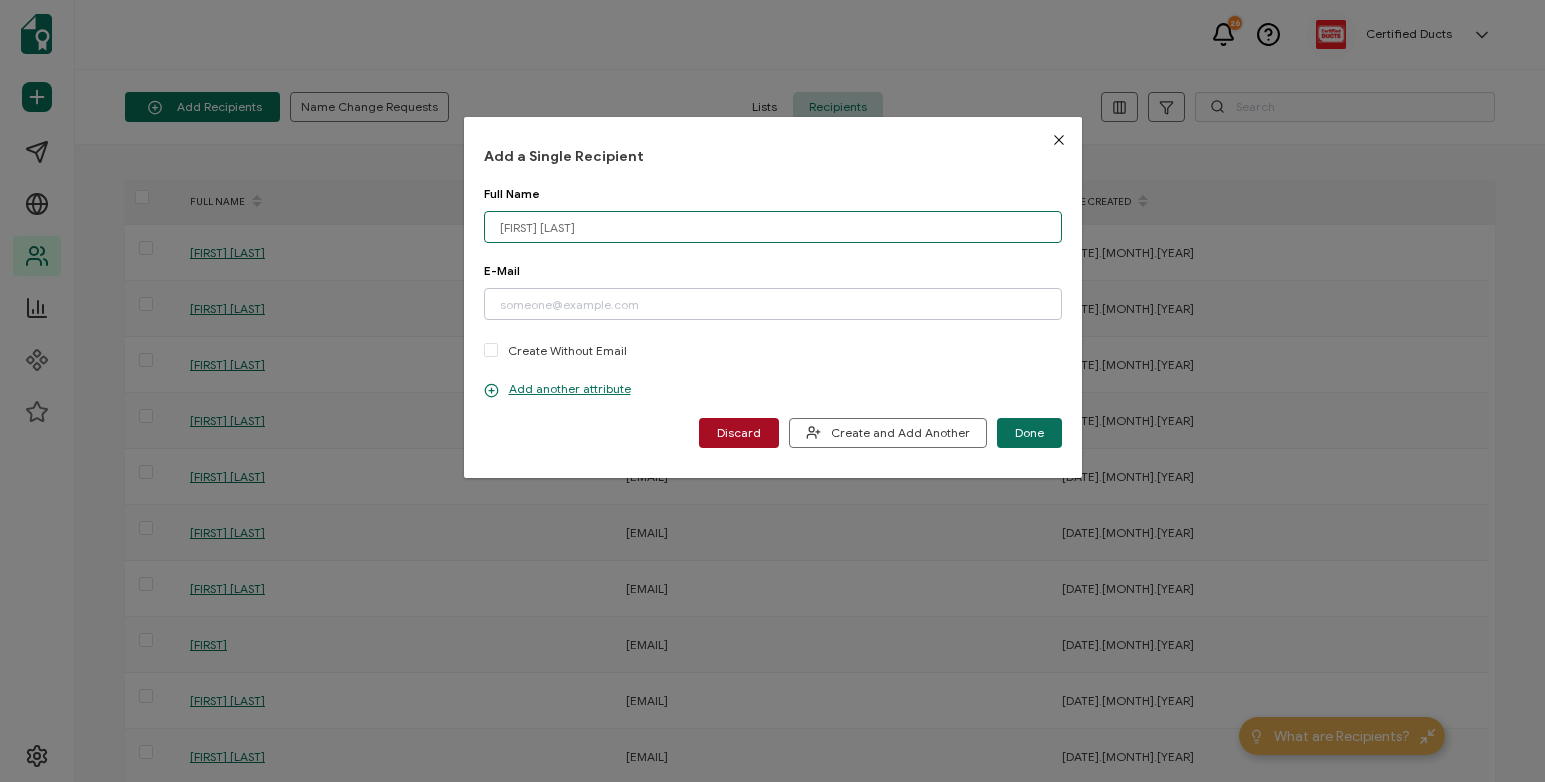 type on "[FIRST] [LAST]" 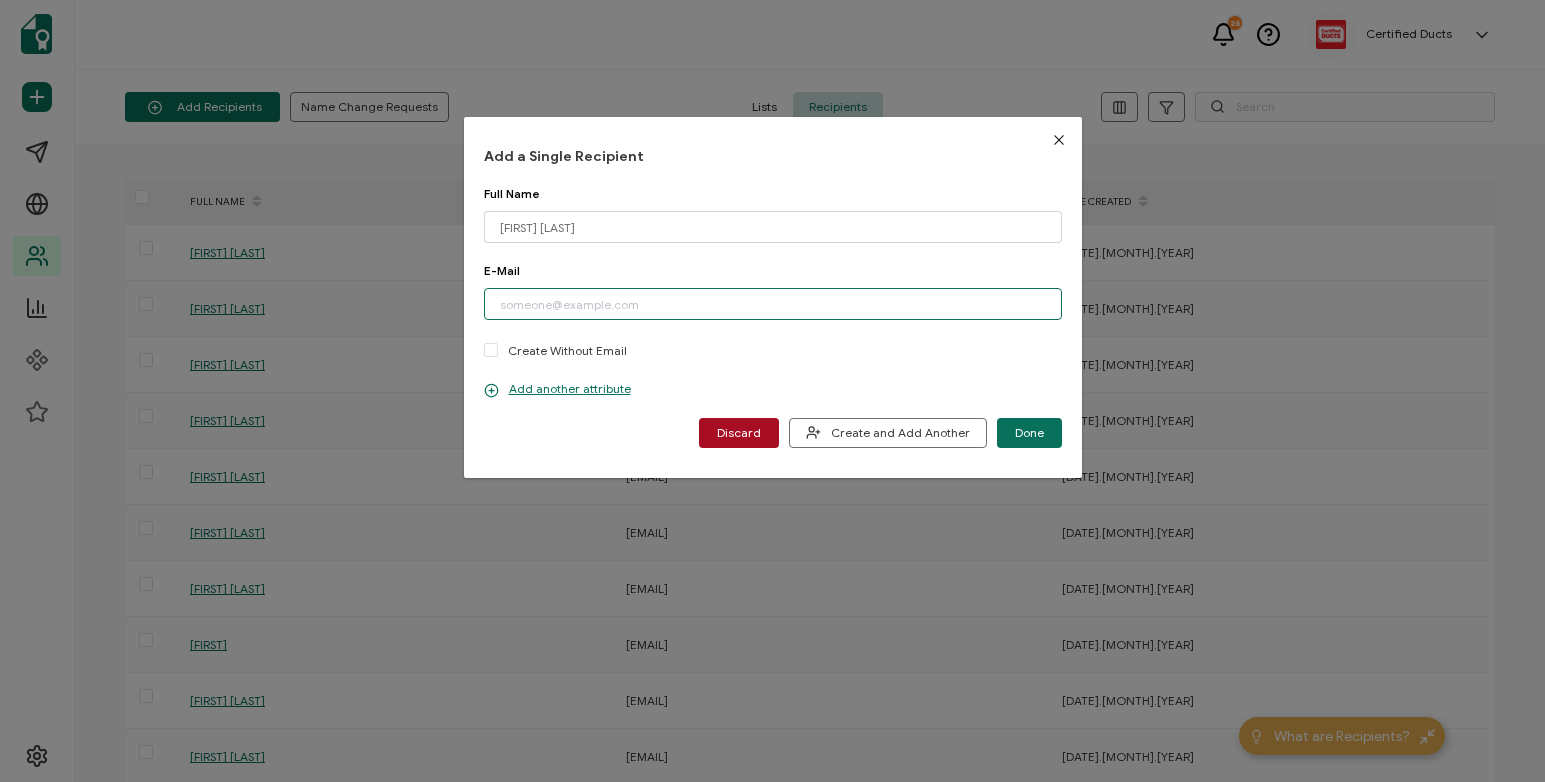 click at bounding box center (773, 304) 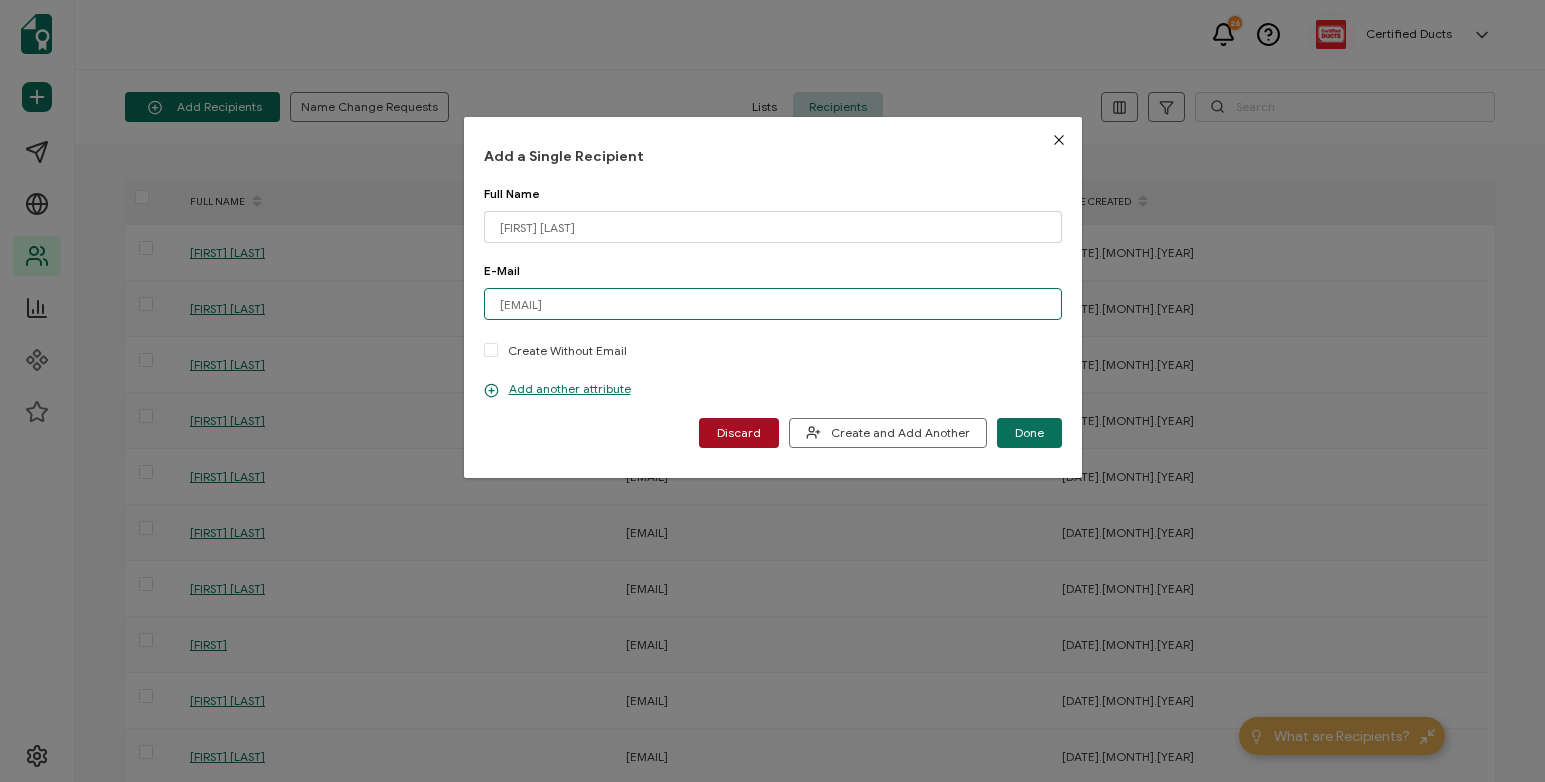type on "[EMAIL]" 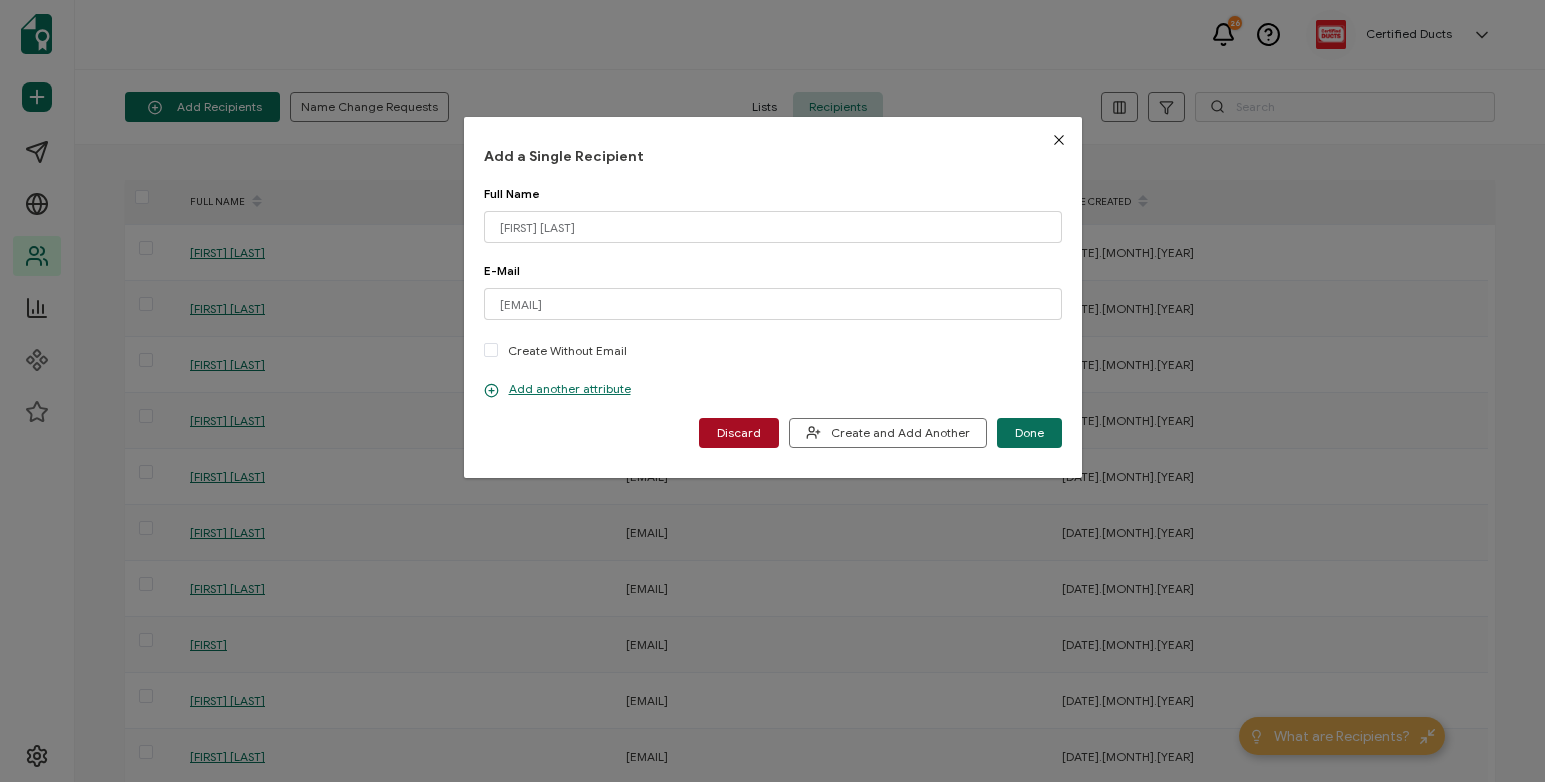 click on "Add a Single Recipient
Full Name   [FIRST] [LAST]   Please enter a valid name.
E-Mail
[EMAIL]   Please enter a valid email address.
Create Without Email
Add another attribute
Discard
Create and Add Another   Done" at bounding box center (773, 297) 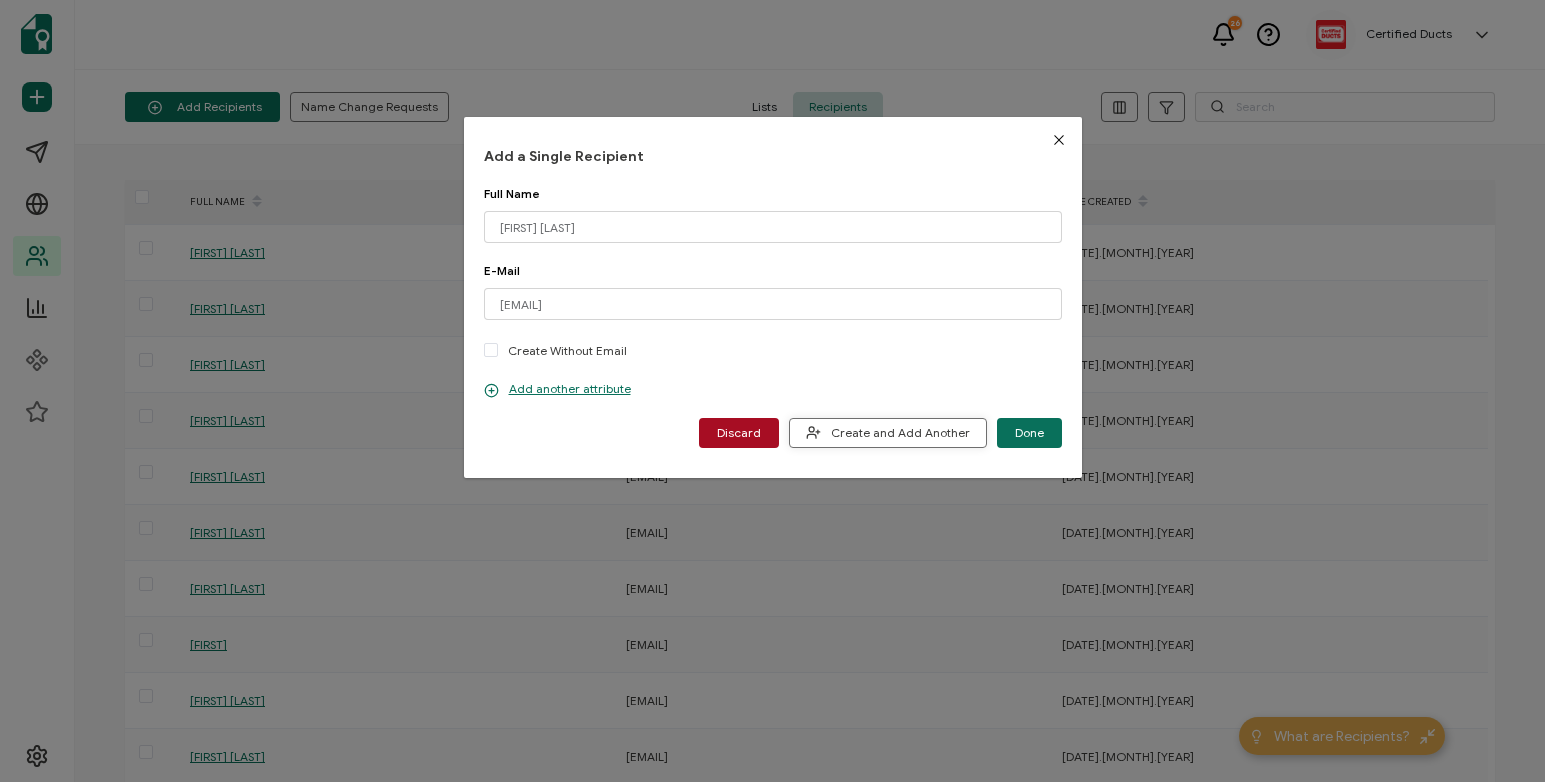 click on "Create and Add Another" at bounding box center (888, 432) 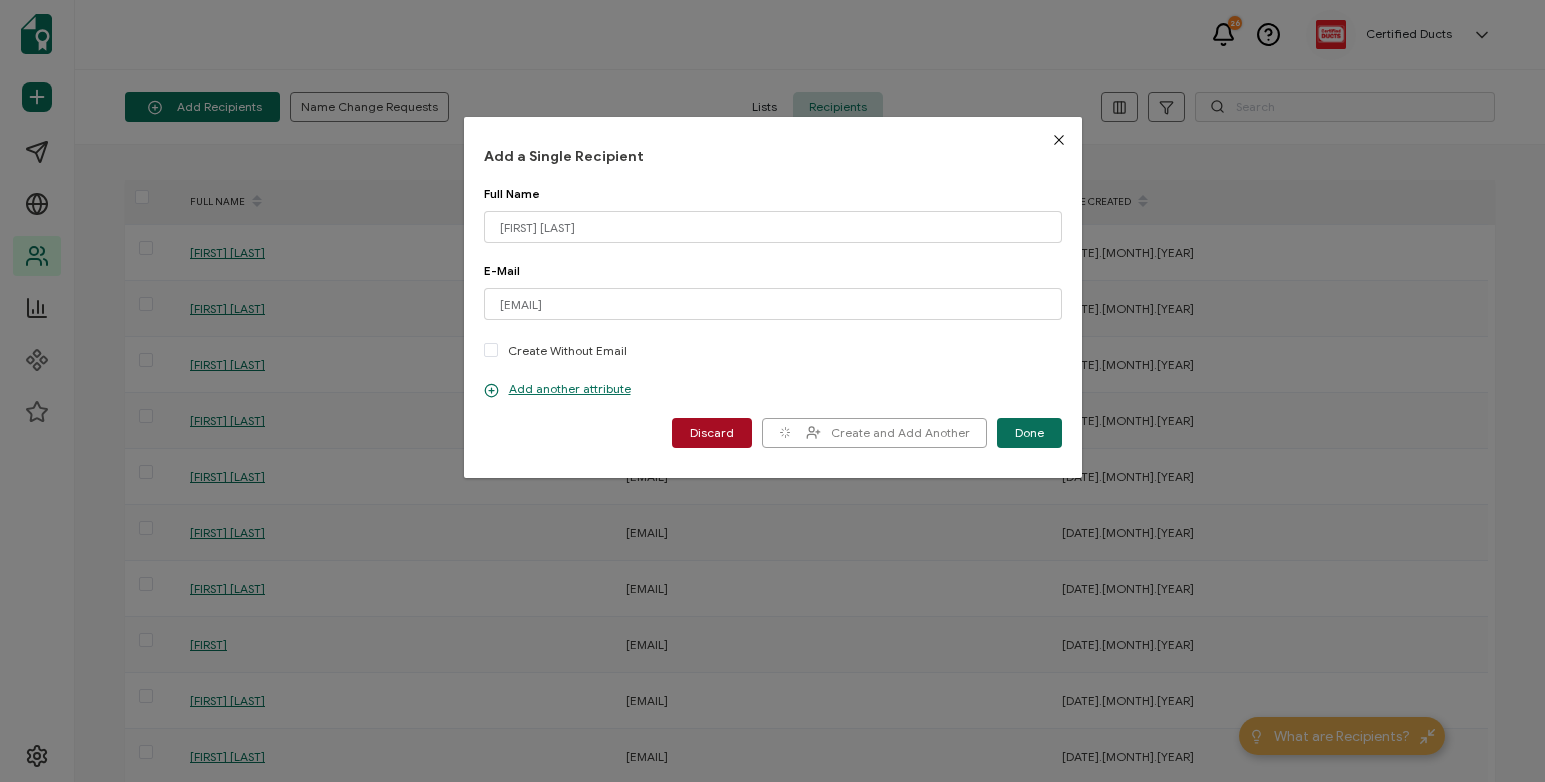 type 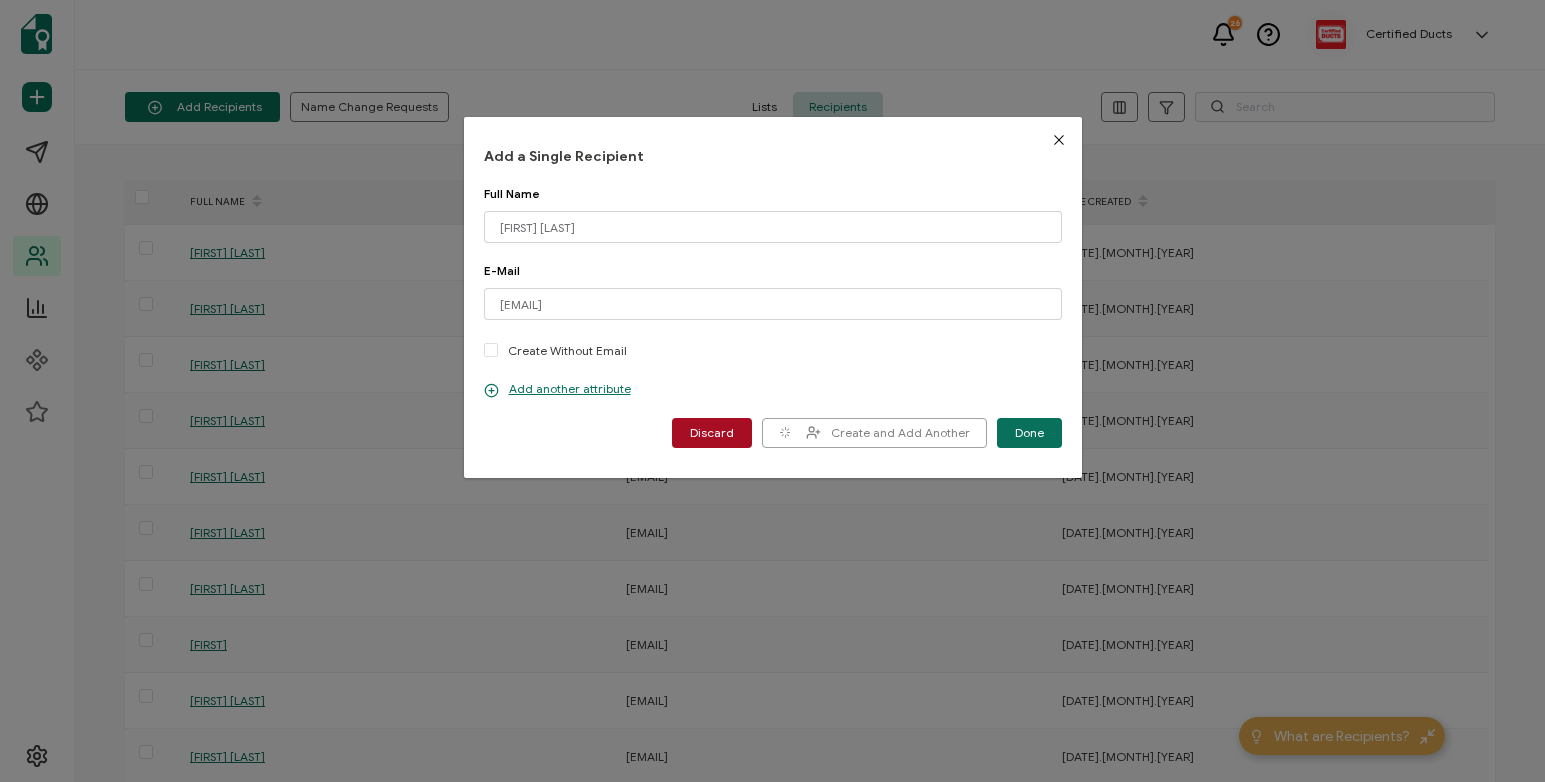 type 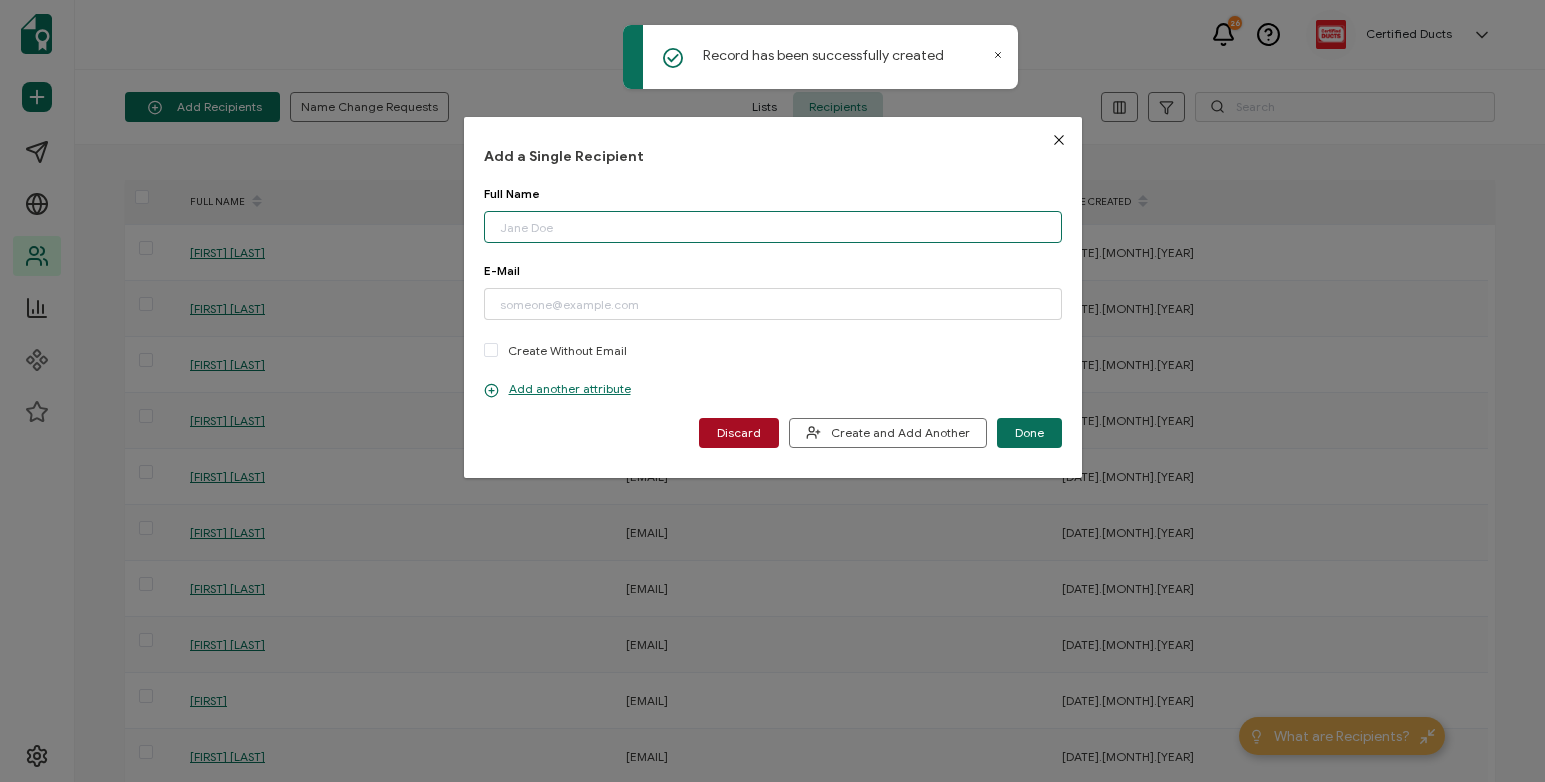 click at bounding box center (773, 227) 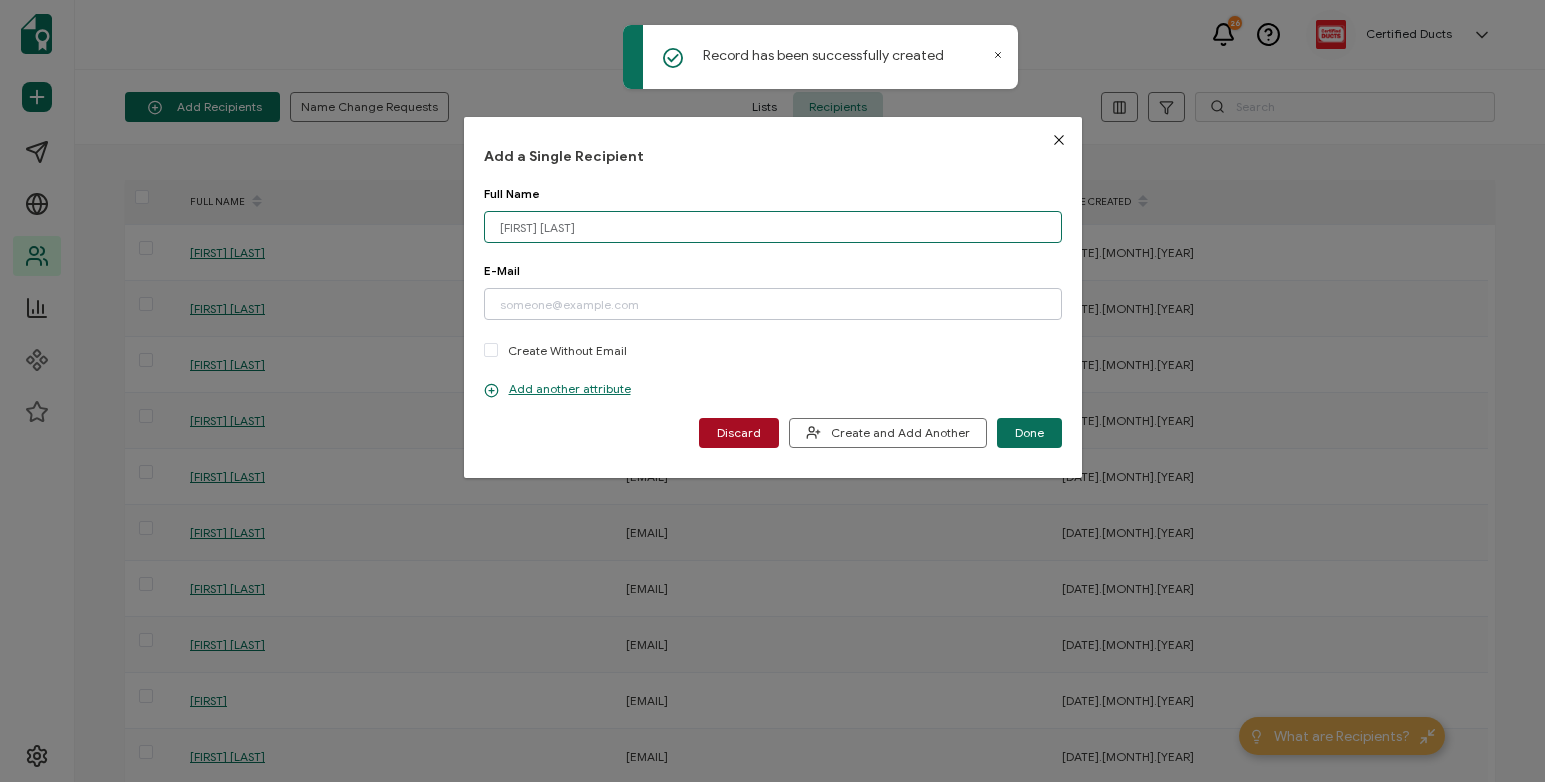 type on "[FIRST] [LAST]" 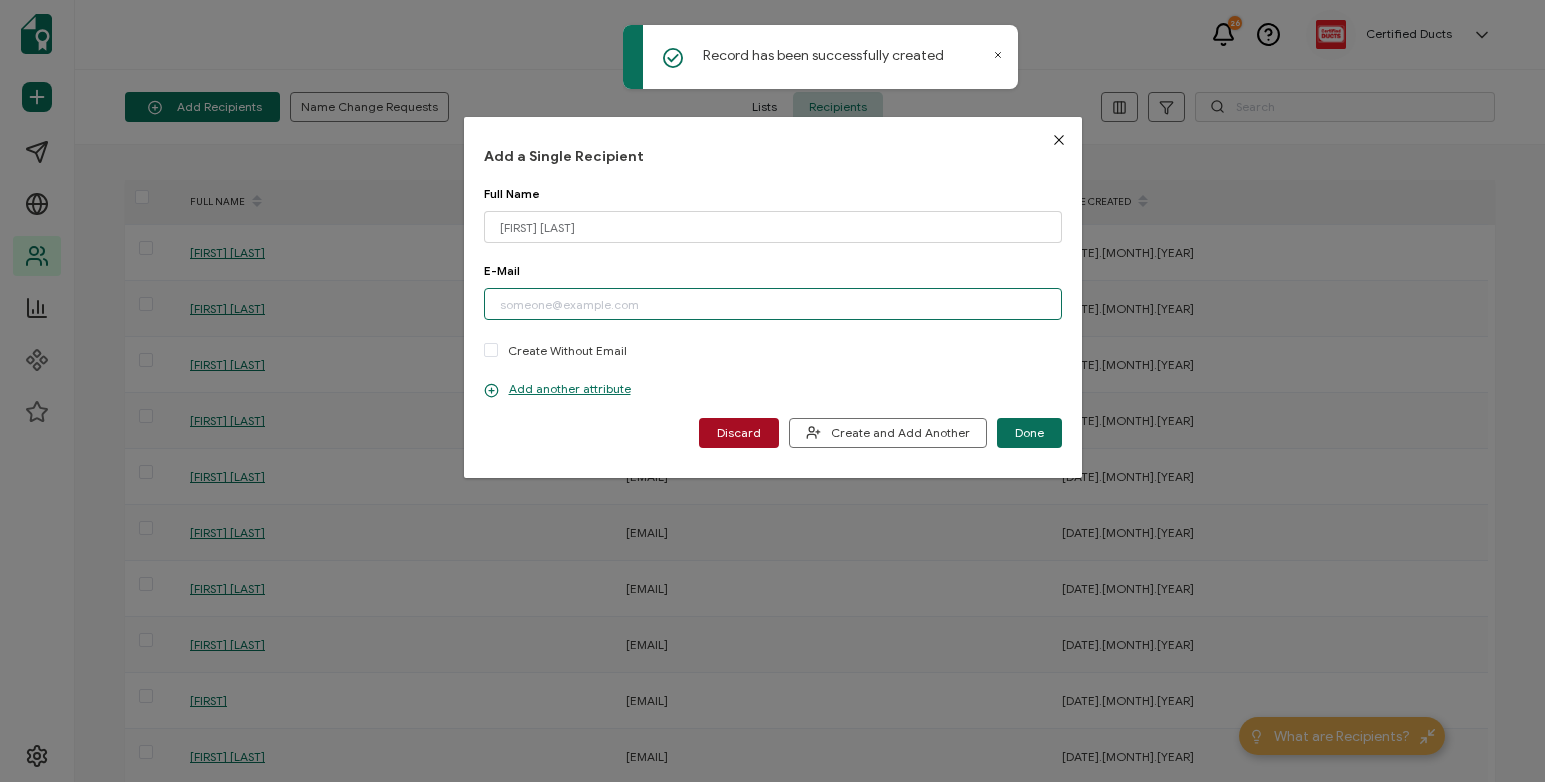 click at bounding box center (773, 304) 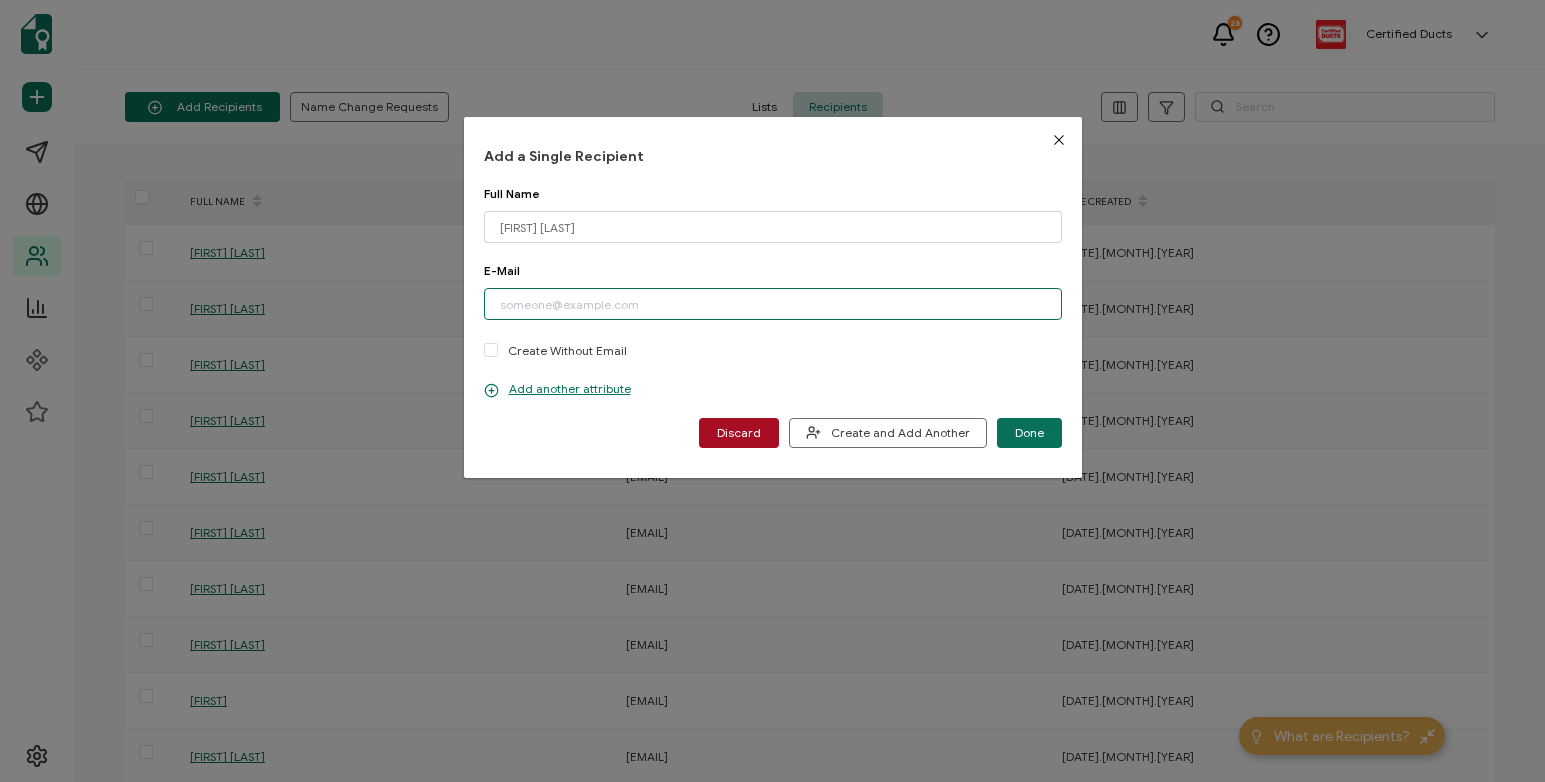 paste on "[EMAIL]" 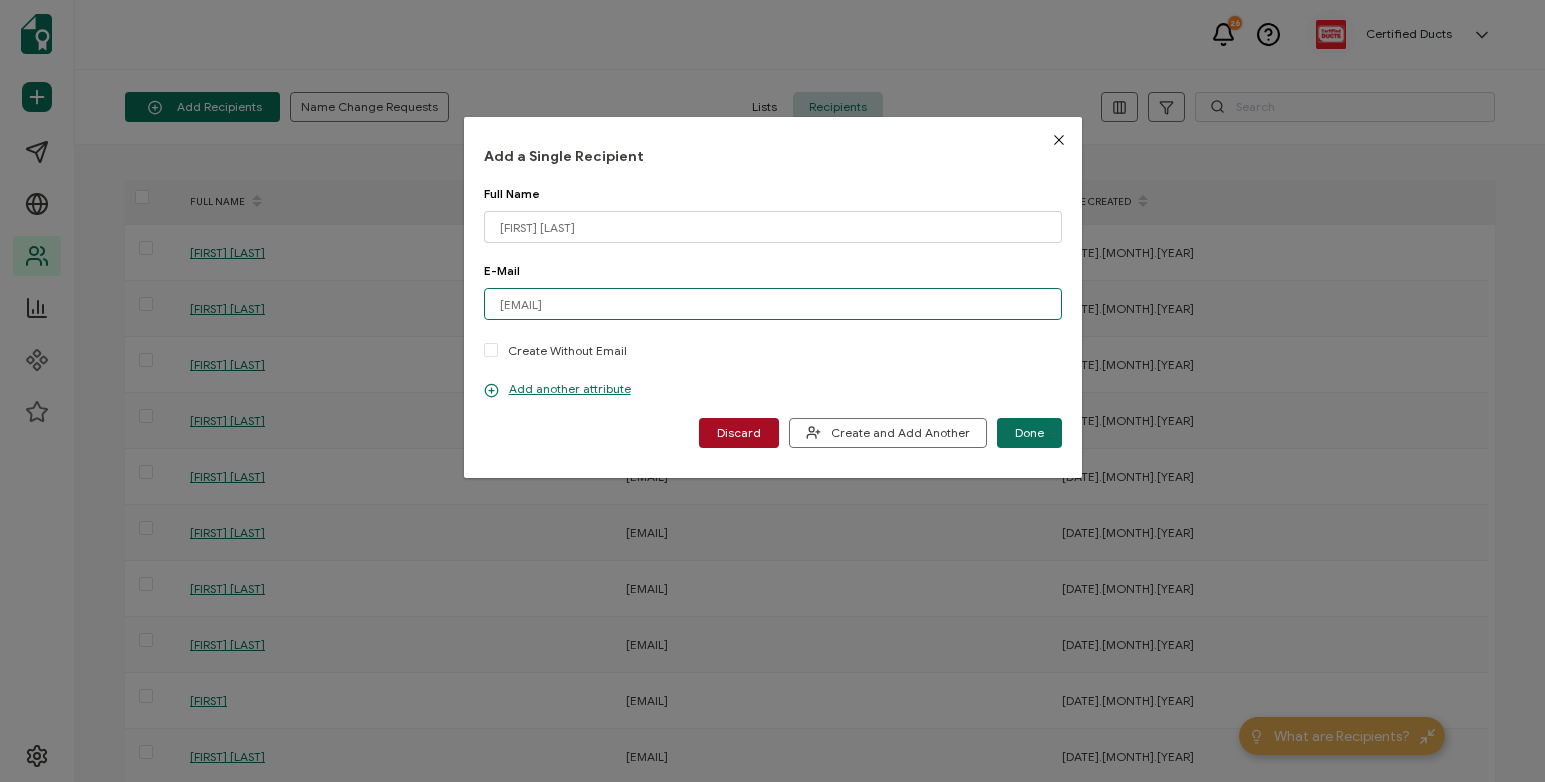 click on "[EMAIL]" at bounding box center (773, 304) 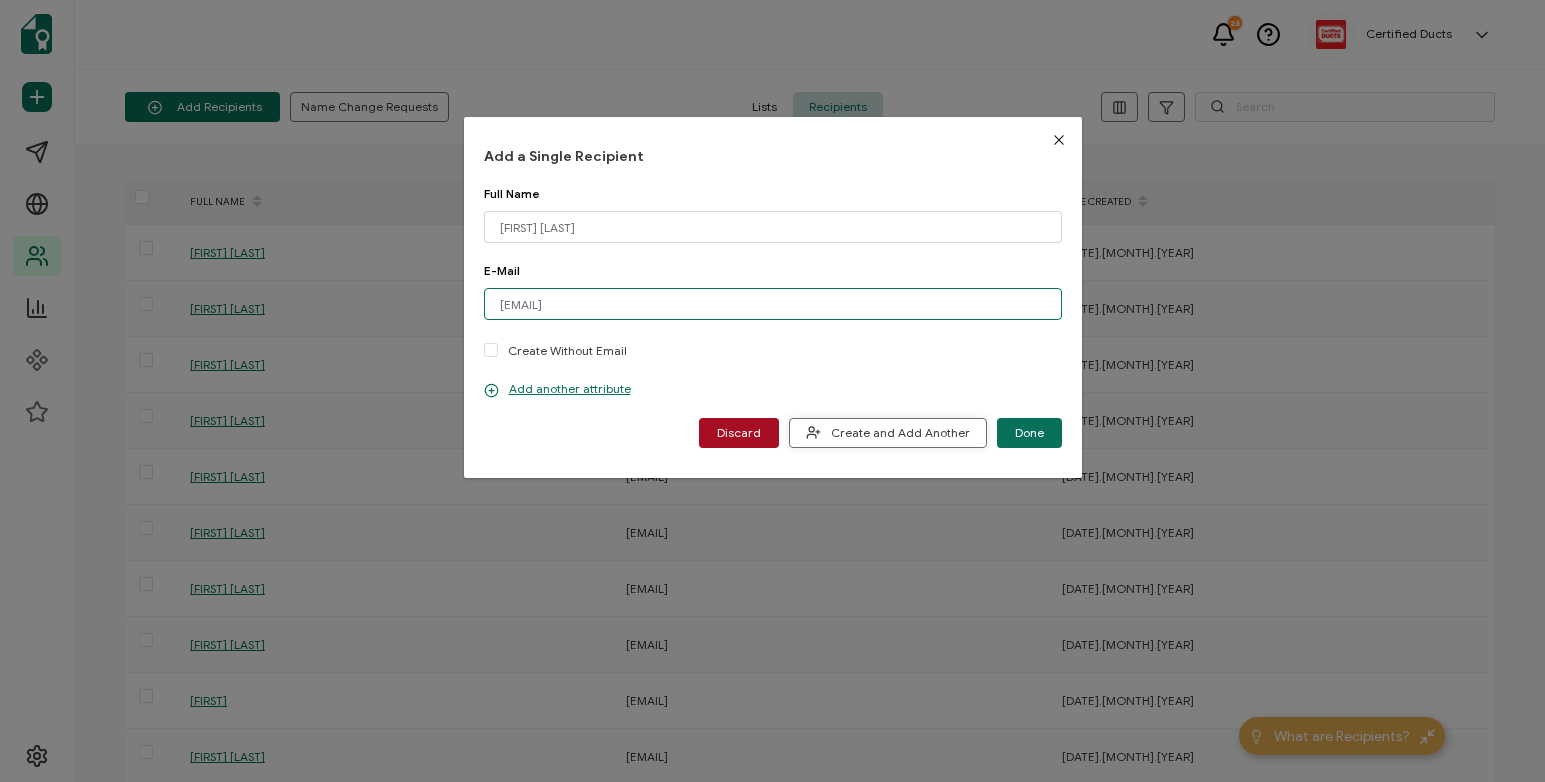 type on "[EMAIL]" 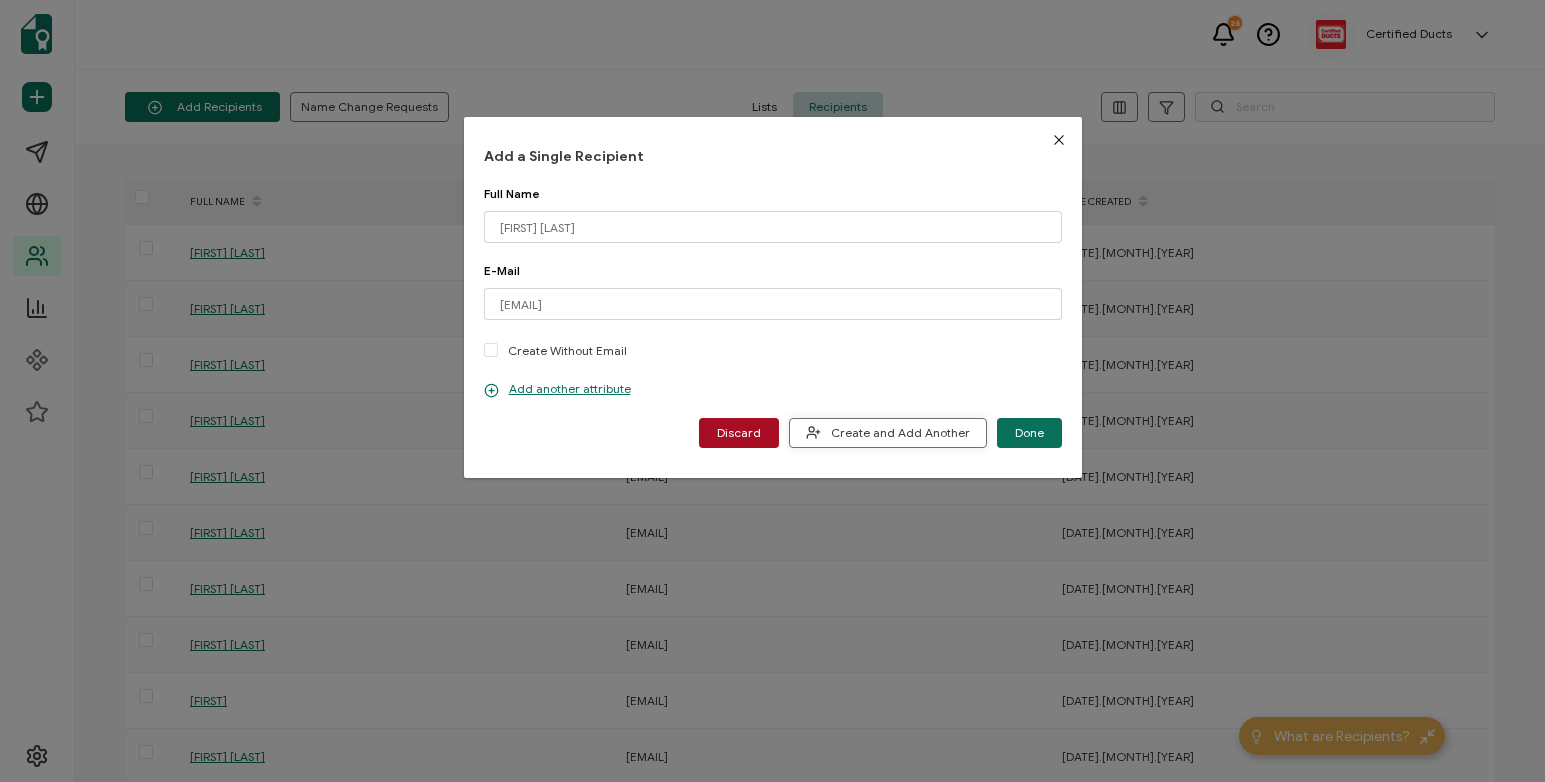 click on "Create and Add Another" at bounding box center [888, 432] 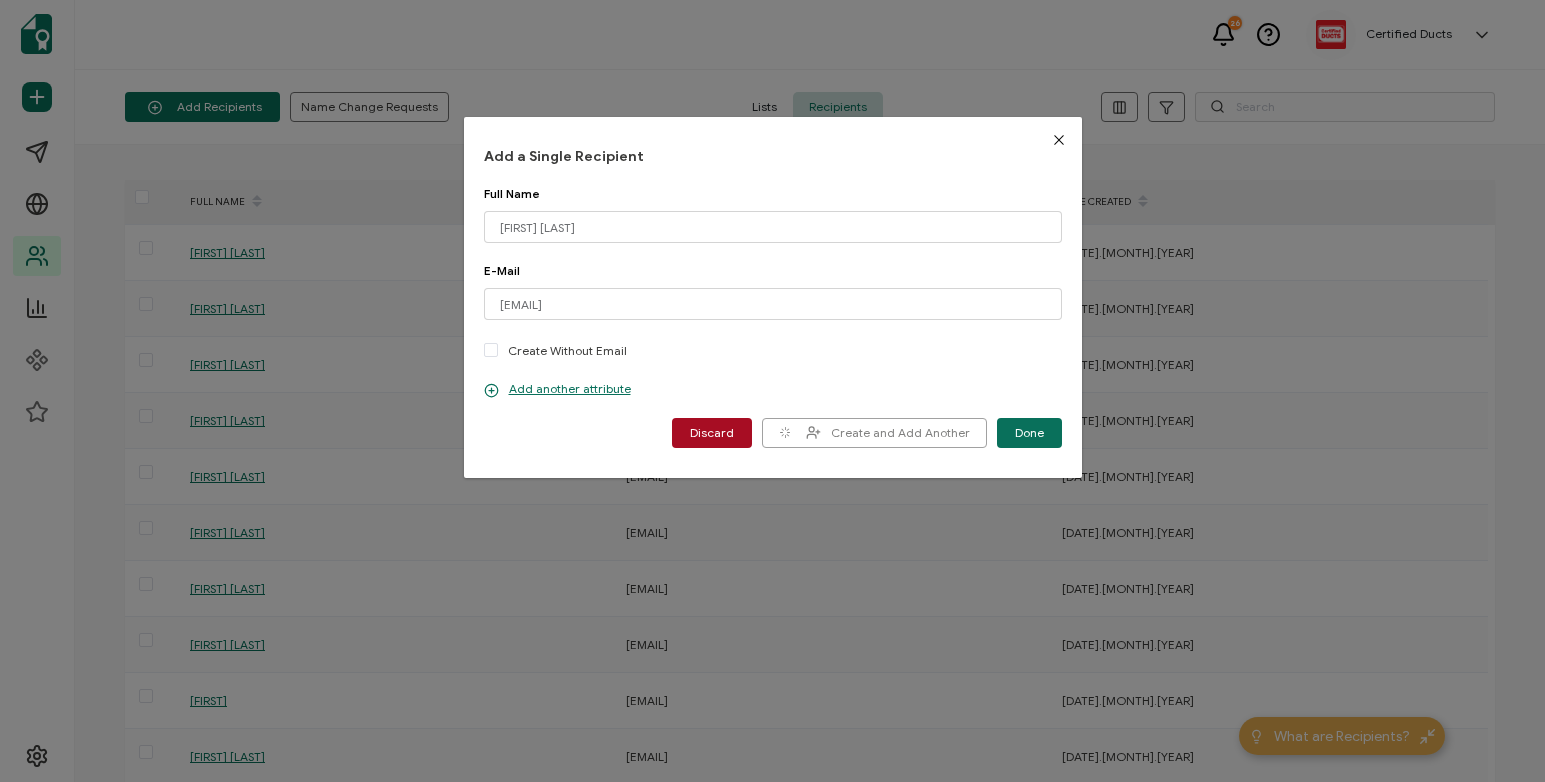 type 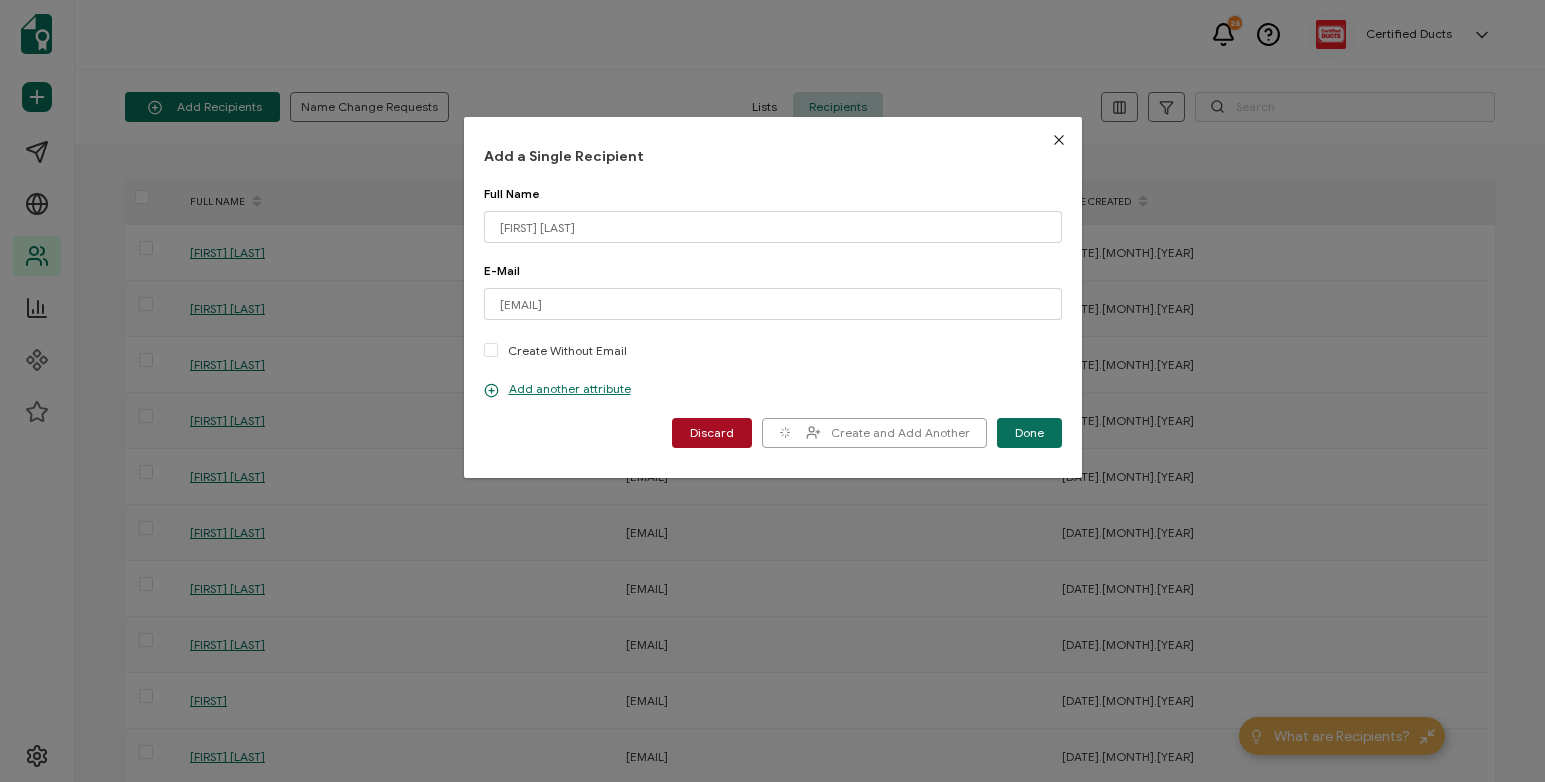 type 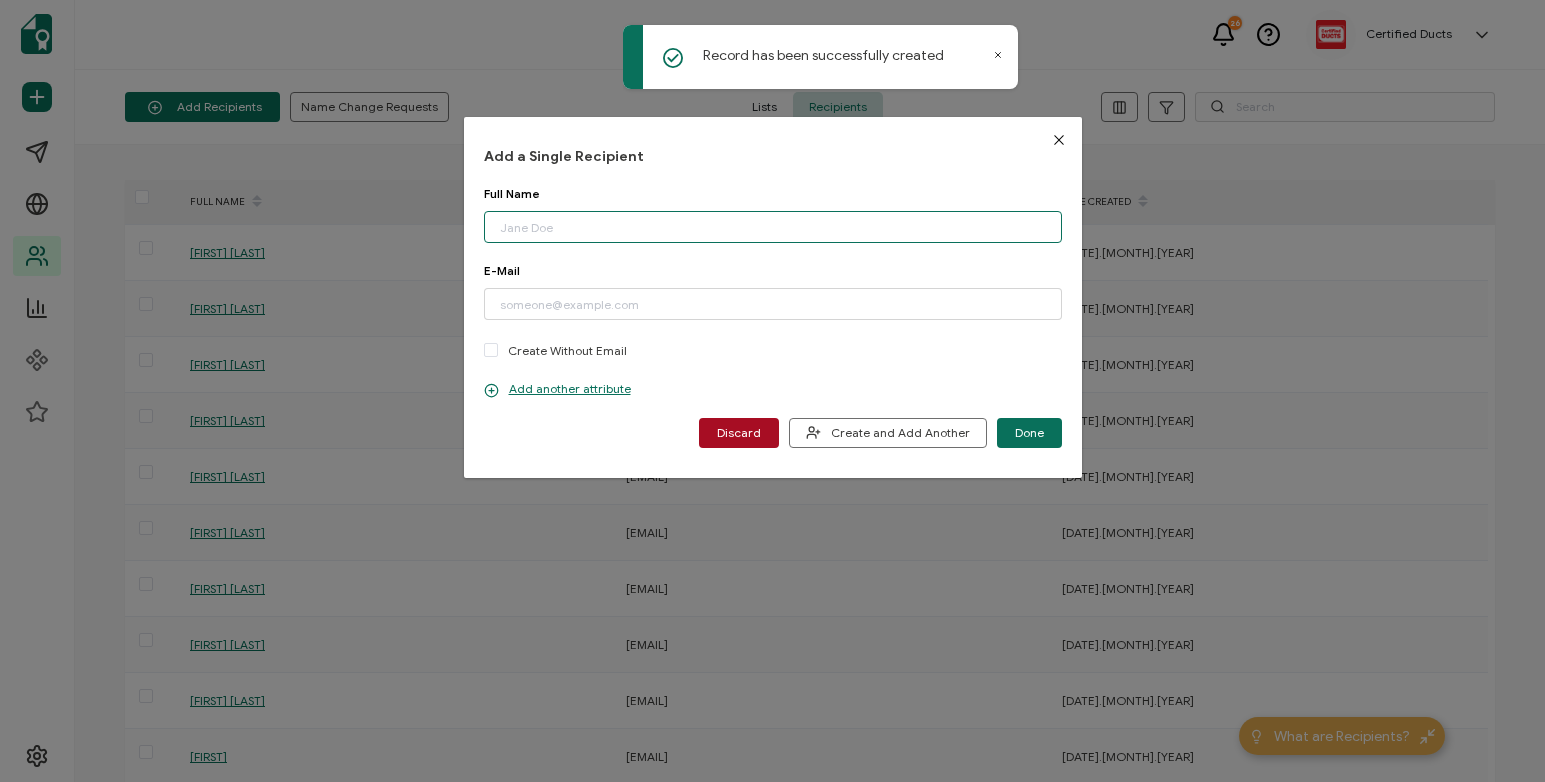 click at bounding box center (773, 227) 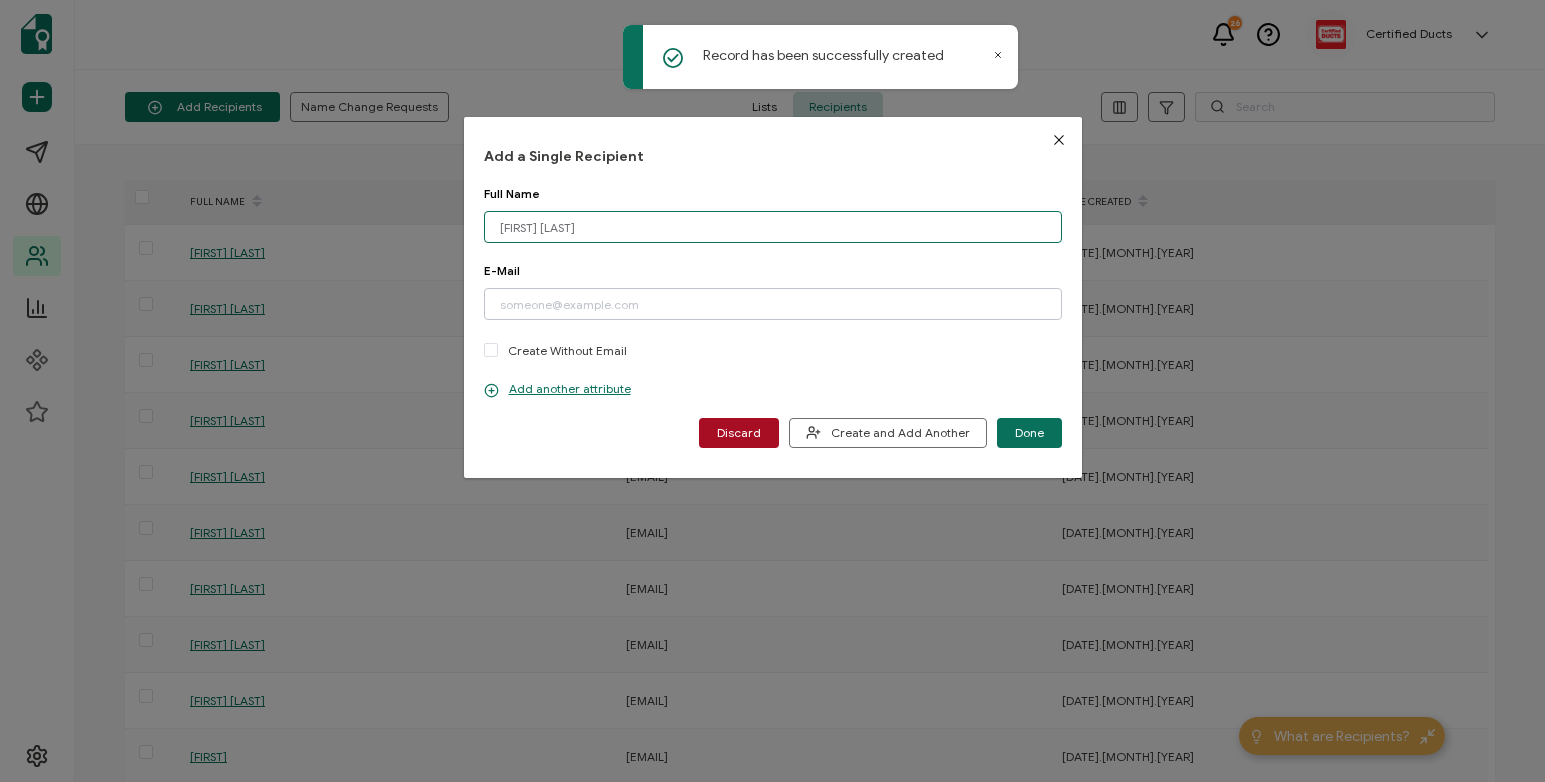 type on "[FIRST] [LAST]" 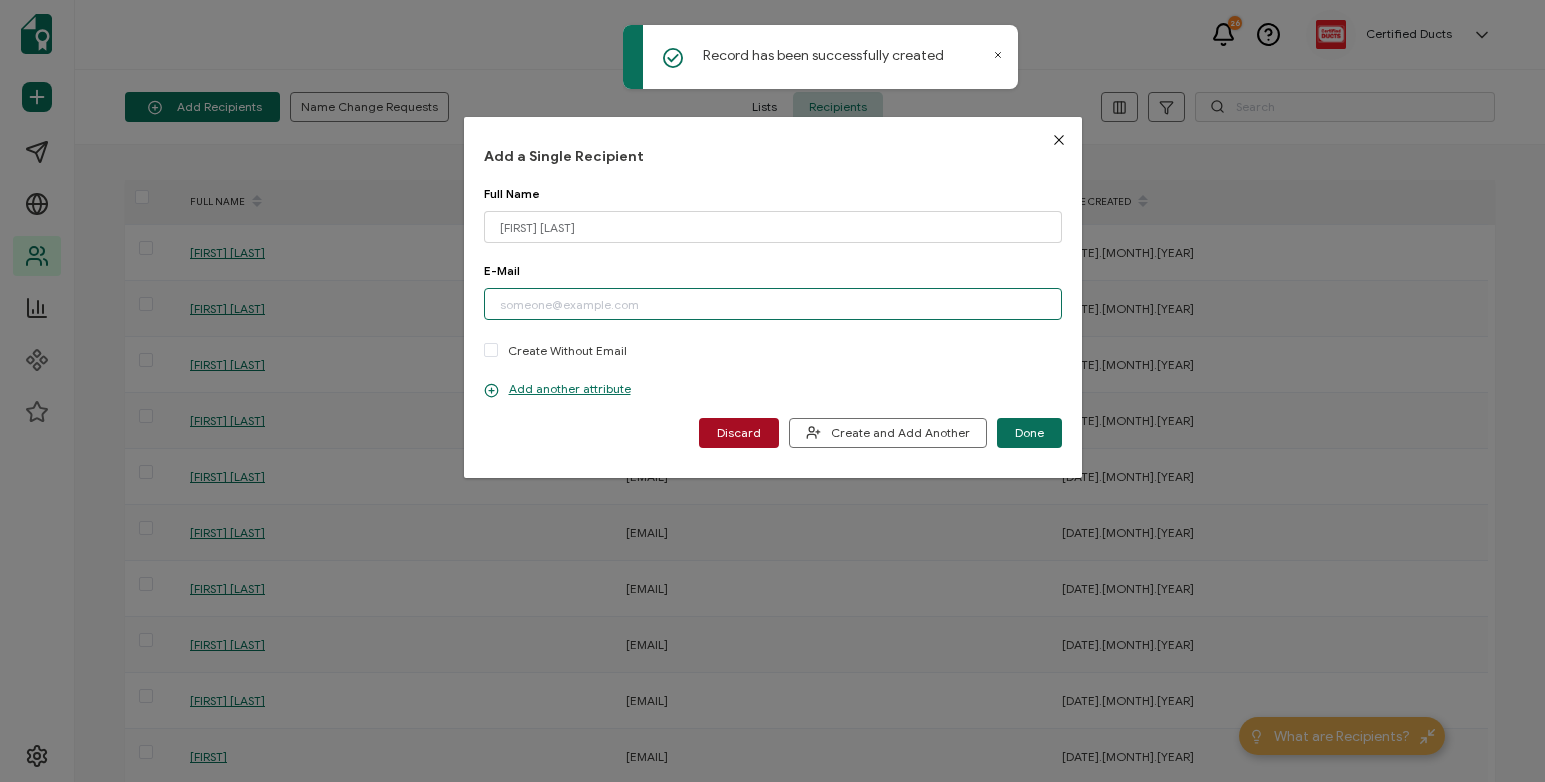 click at bounding box center [773, 304] 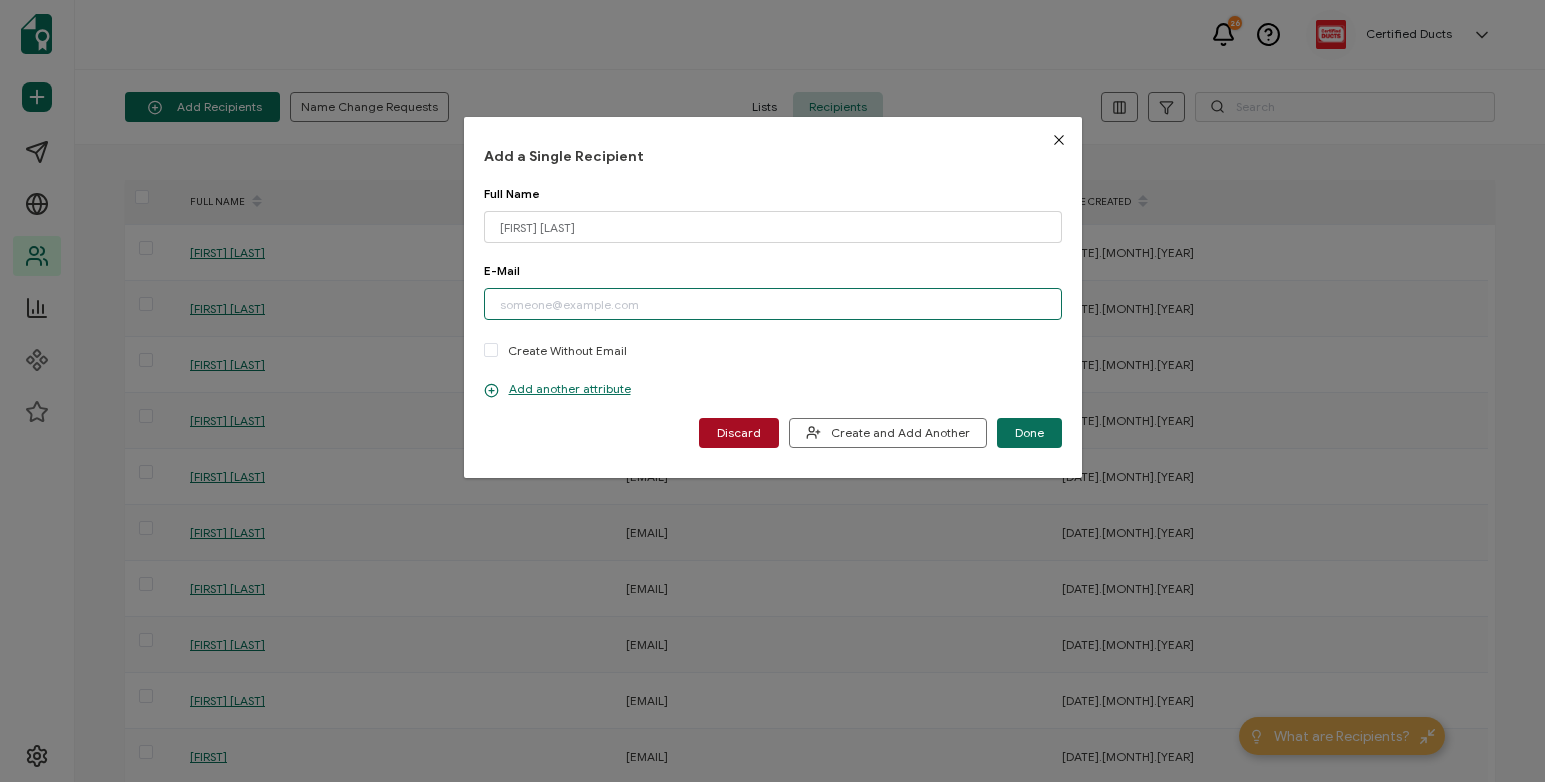 paste on "[EMAIL]" 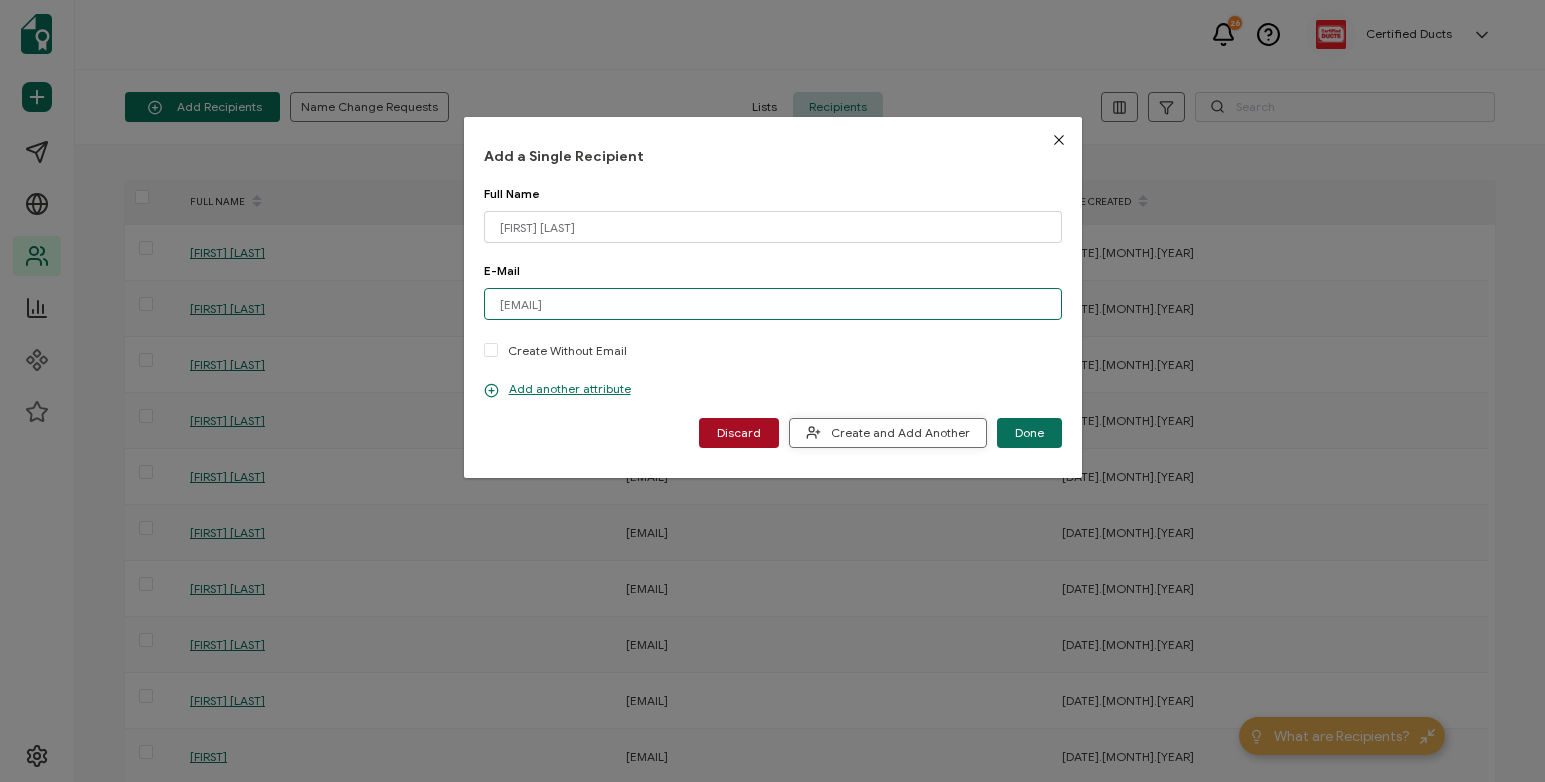 type on "[EMAIL]" 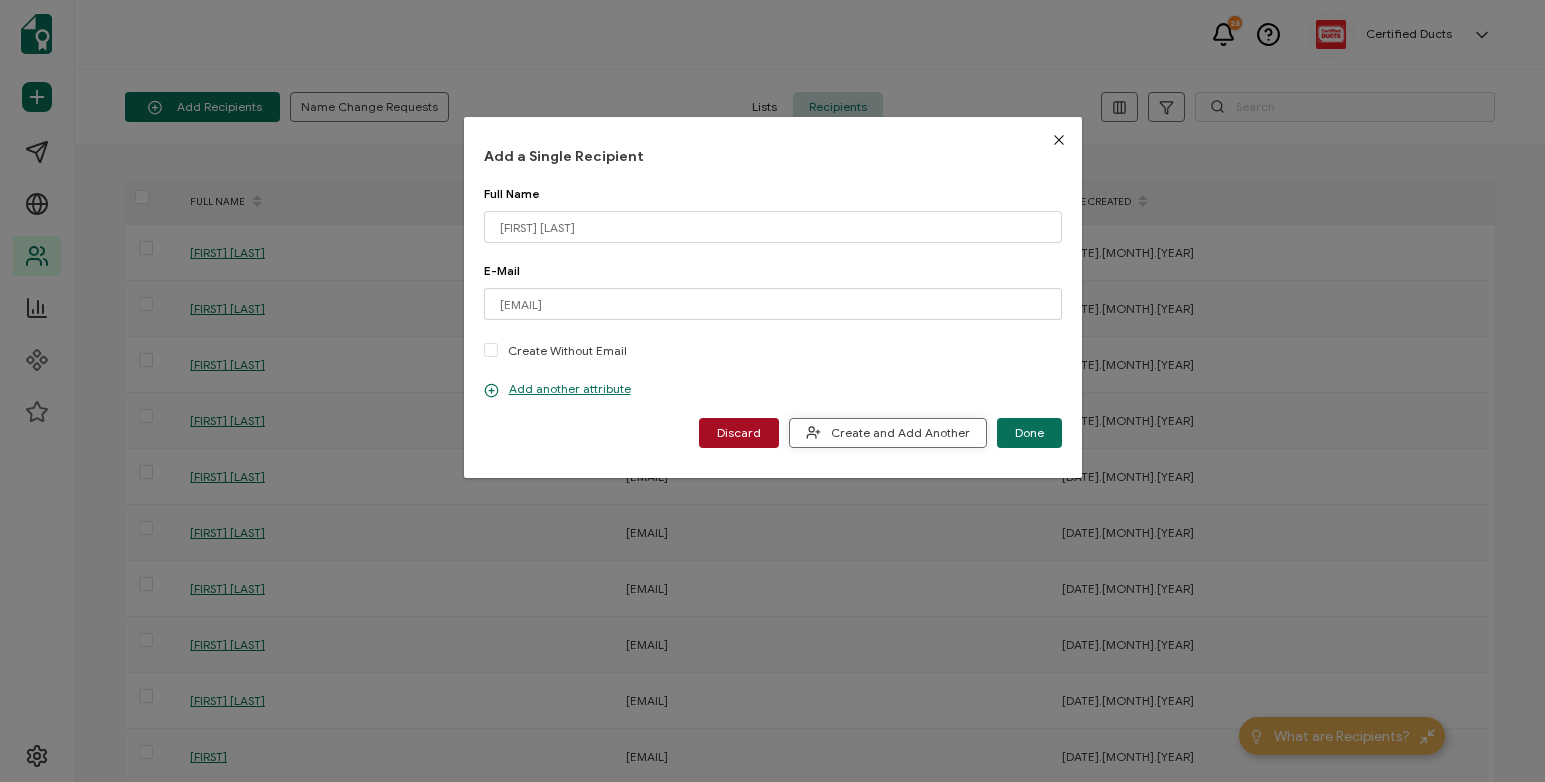 click on "Create and Add Another" at bounding box center [888, 432] 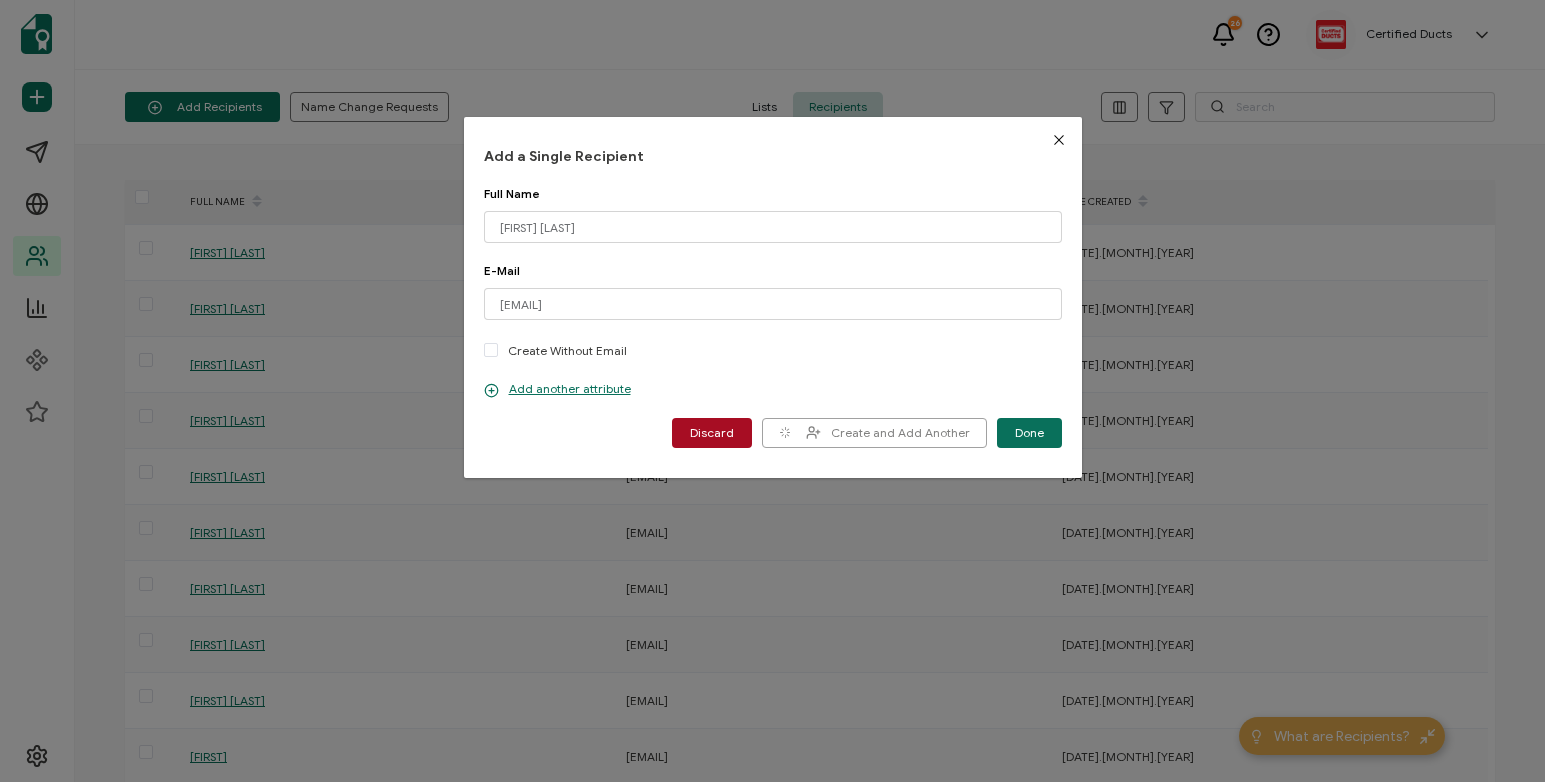 type 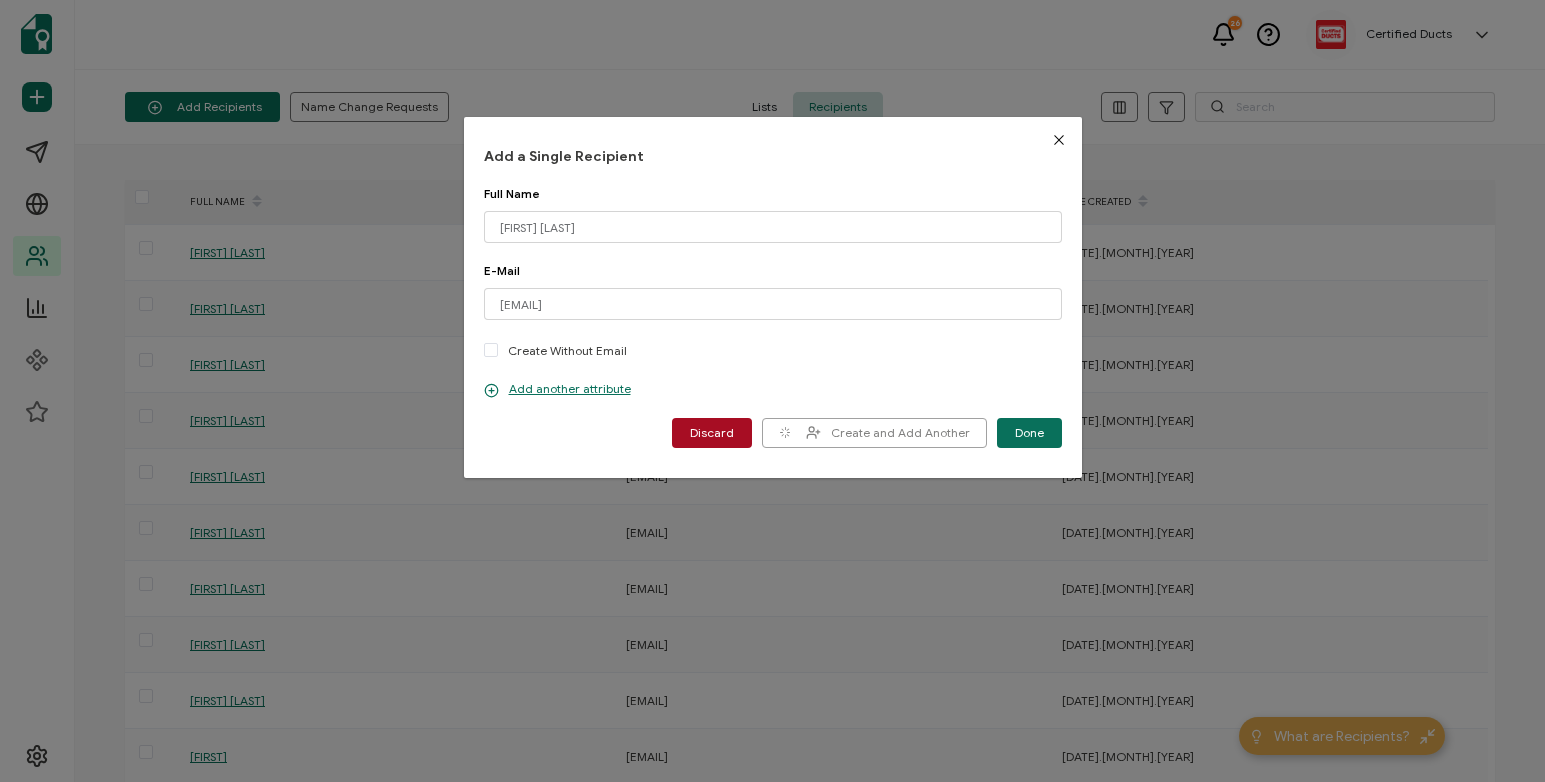 type 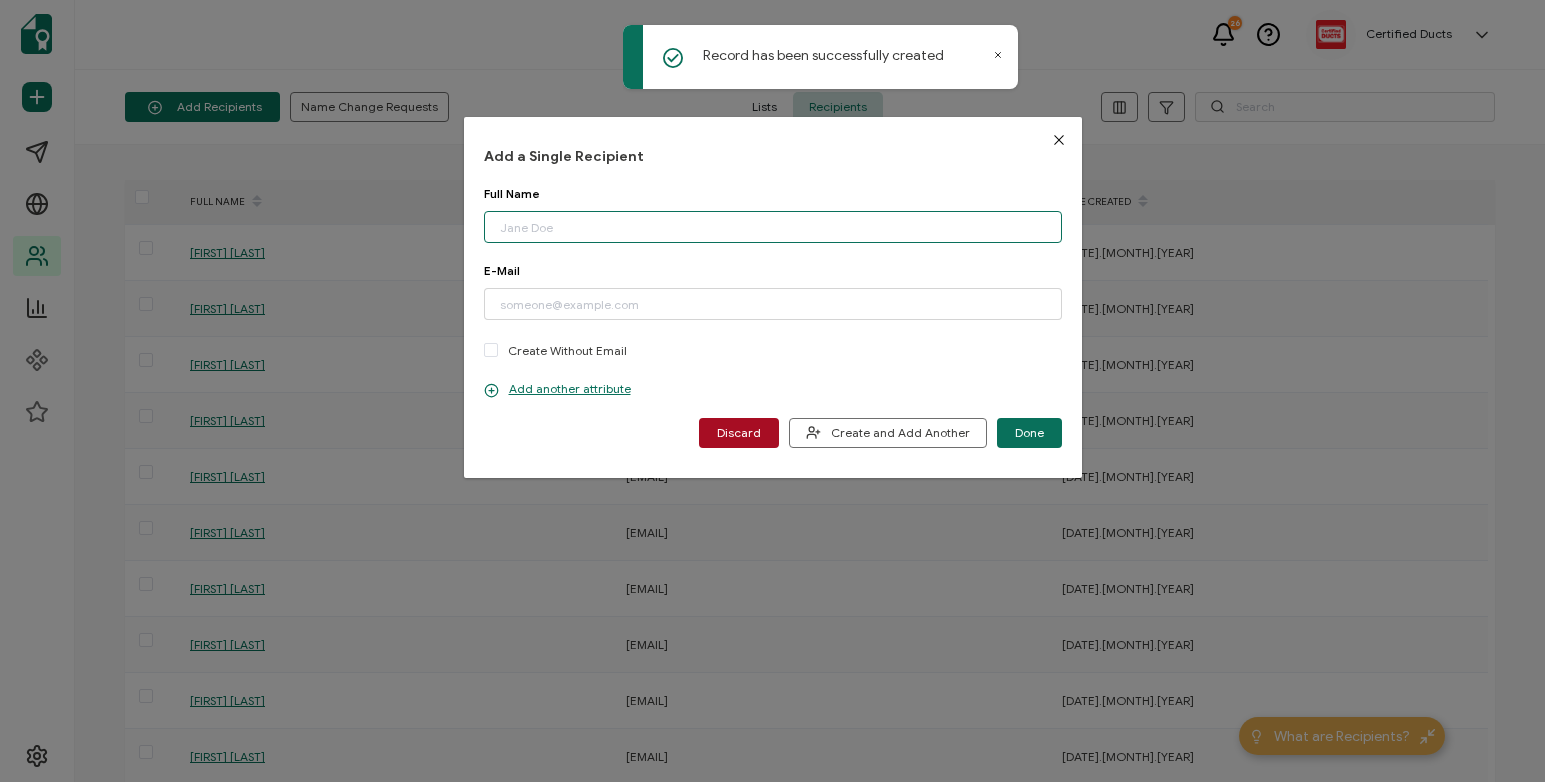 click at bounding box center [773, 227] 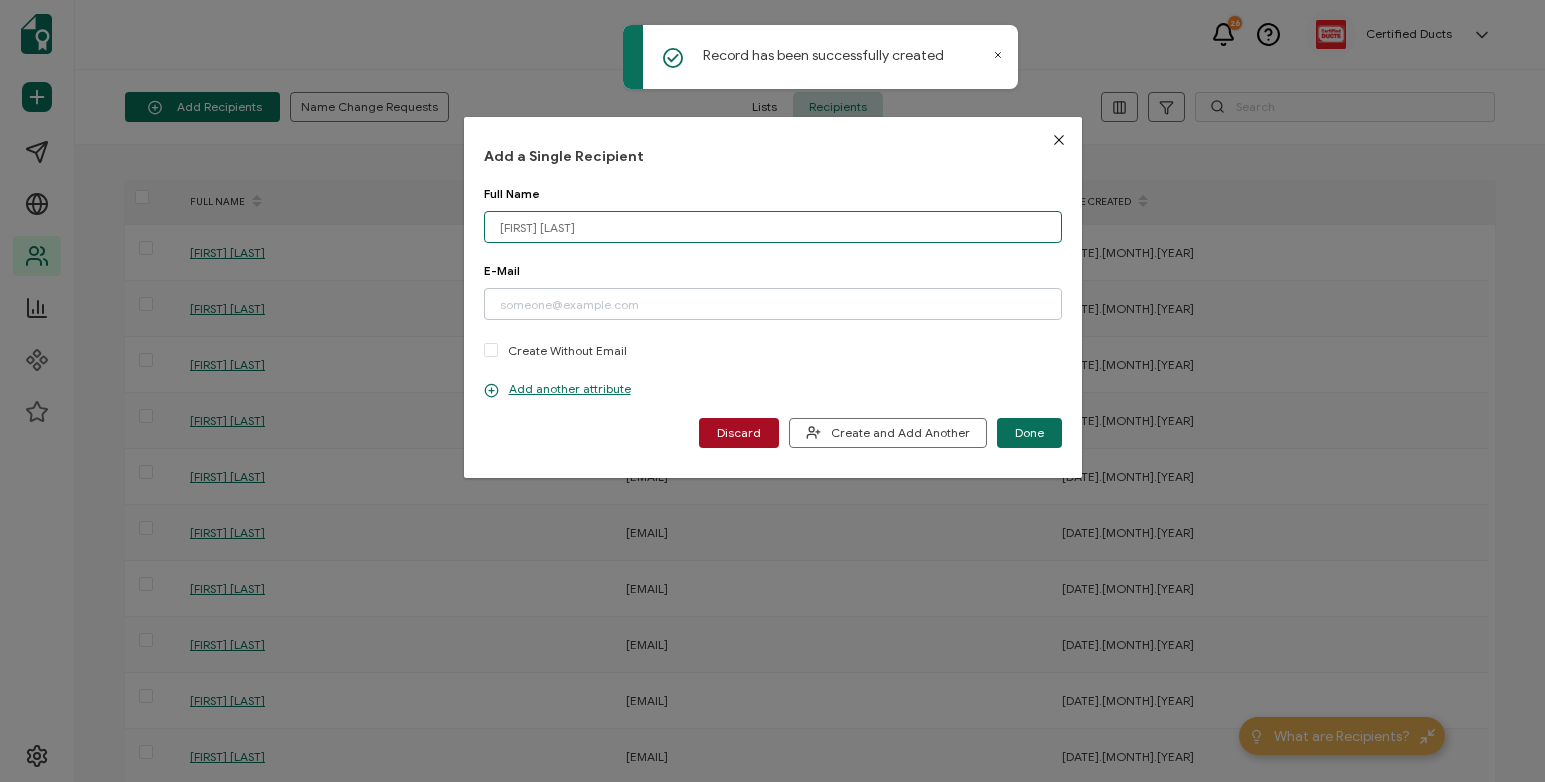 type on "[FIRST] [LAST]" 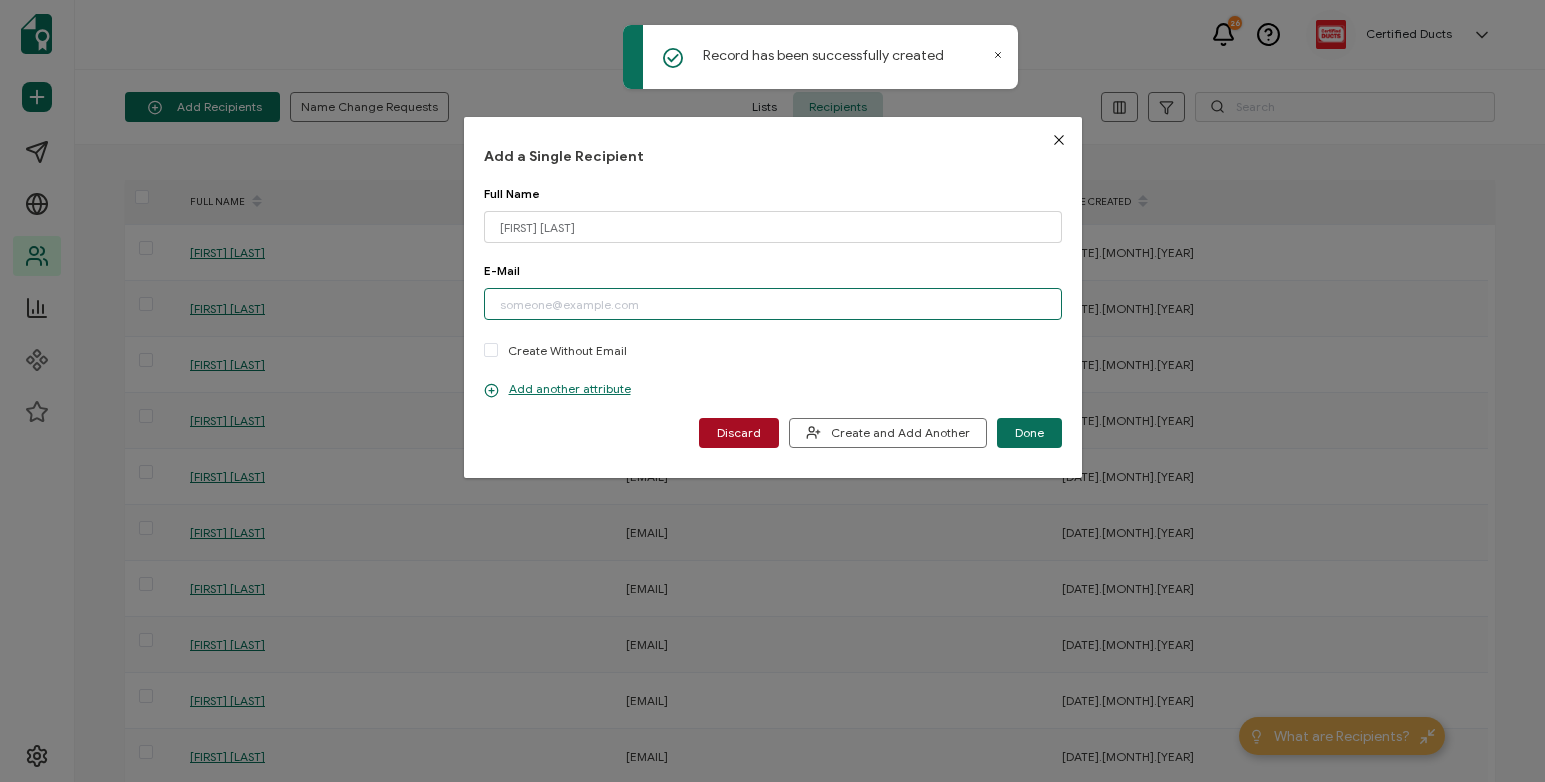 click at bounding box center (773, 304) 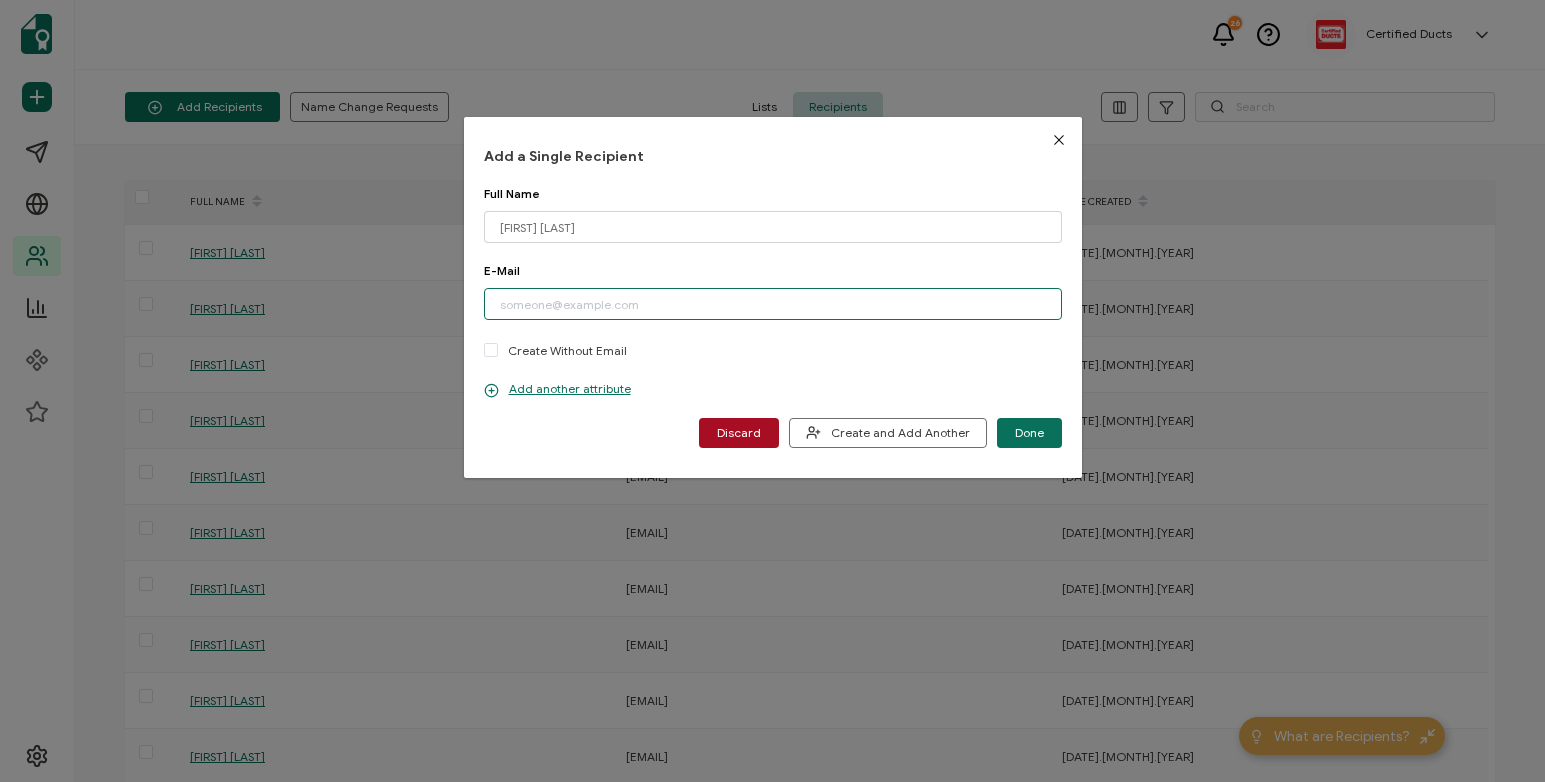 paste on "[EMAIL]" 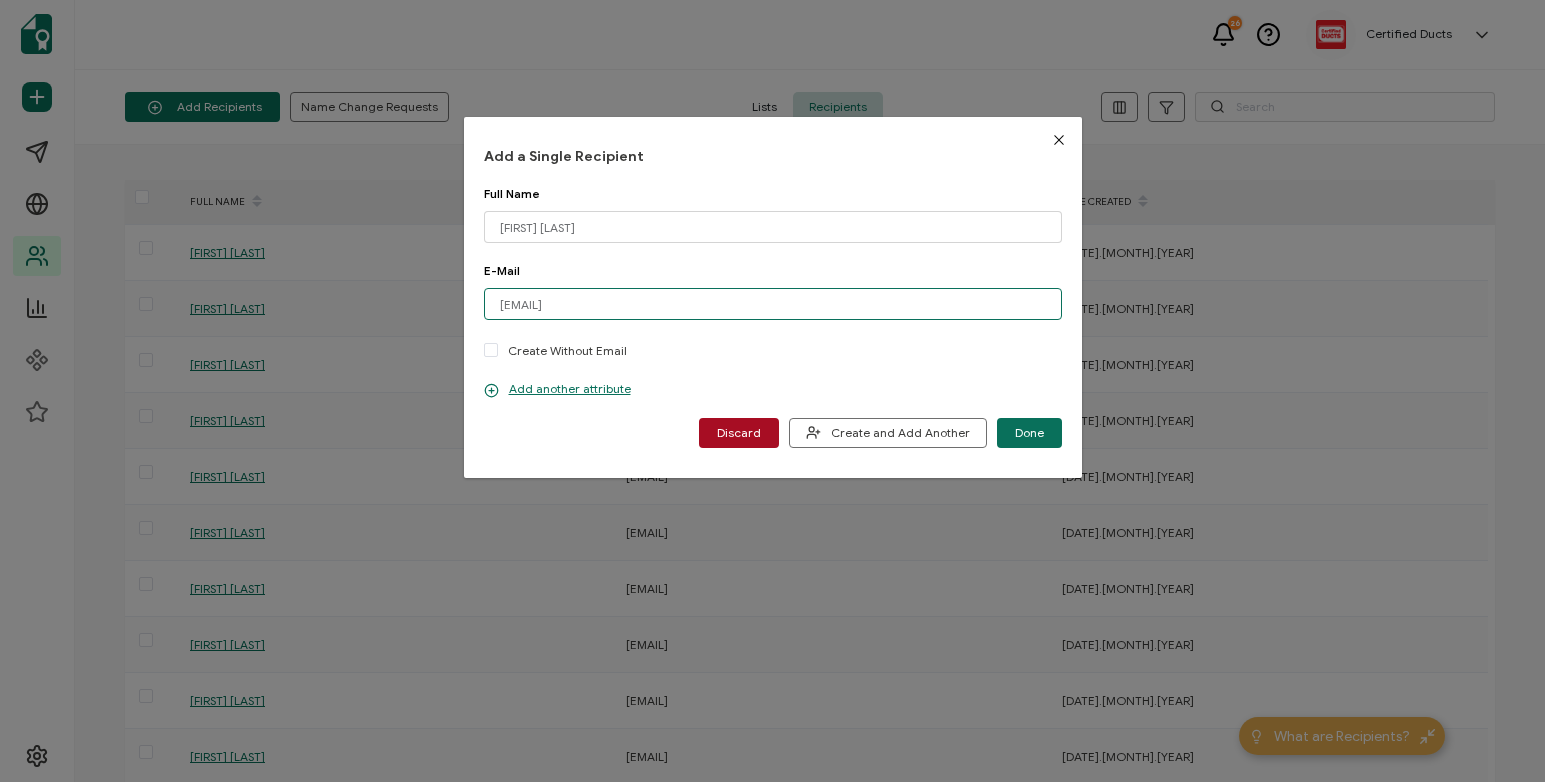 click on "[EMAIL]" at bounding box center (773, 304) 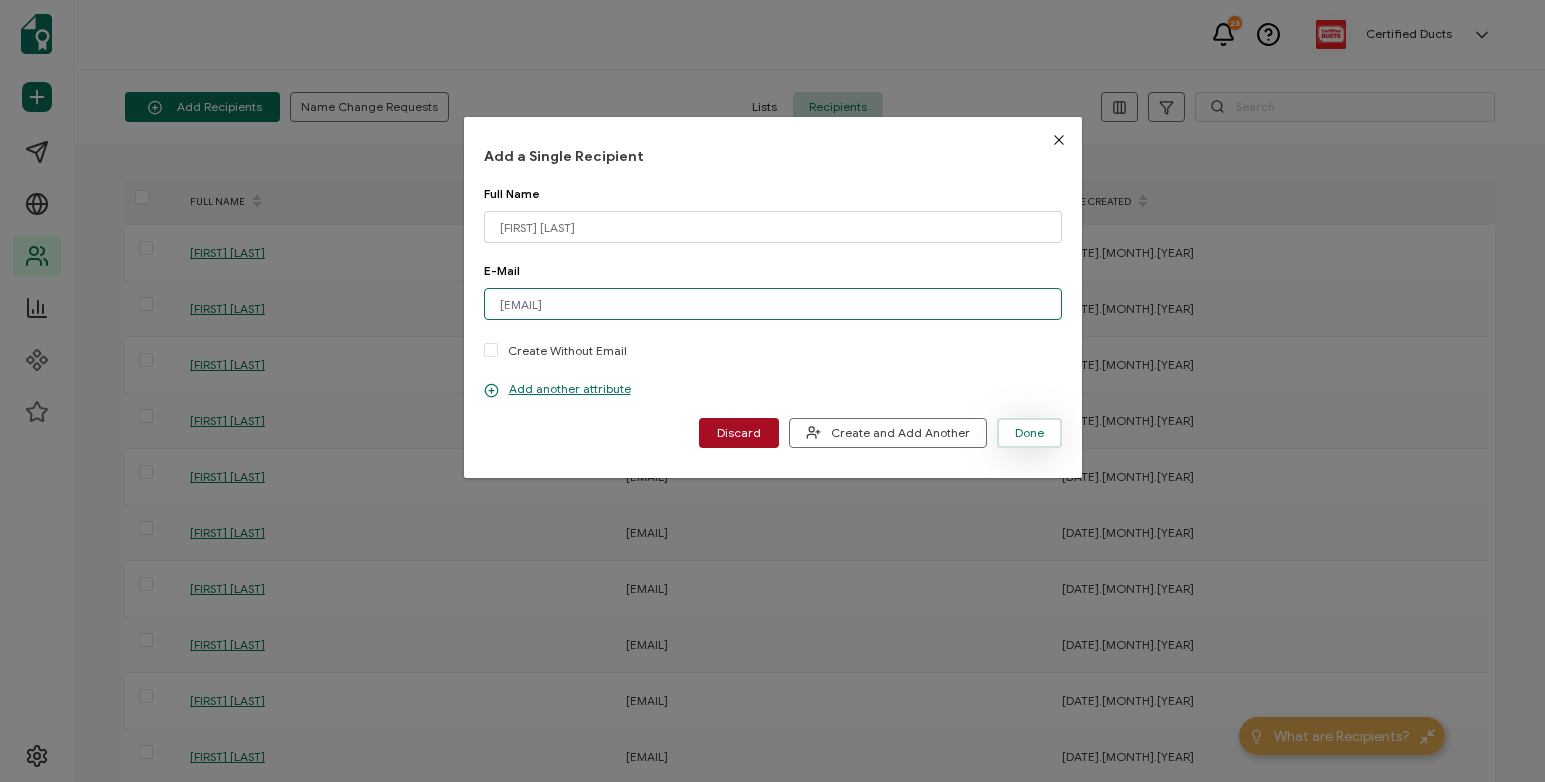 type on "[EMAIL]" 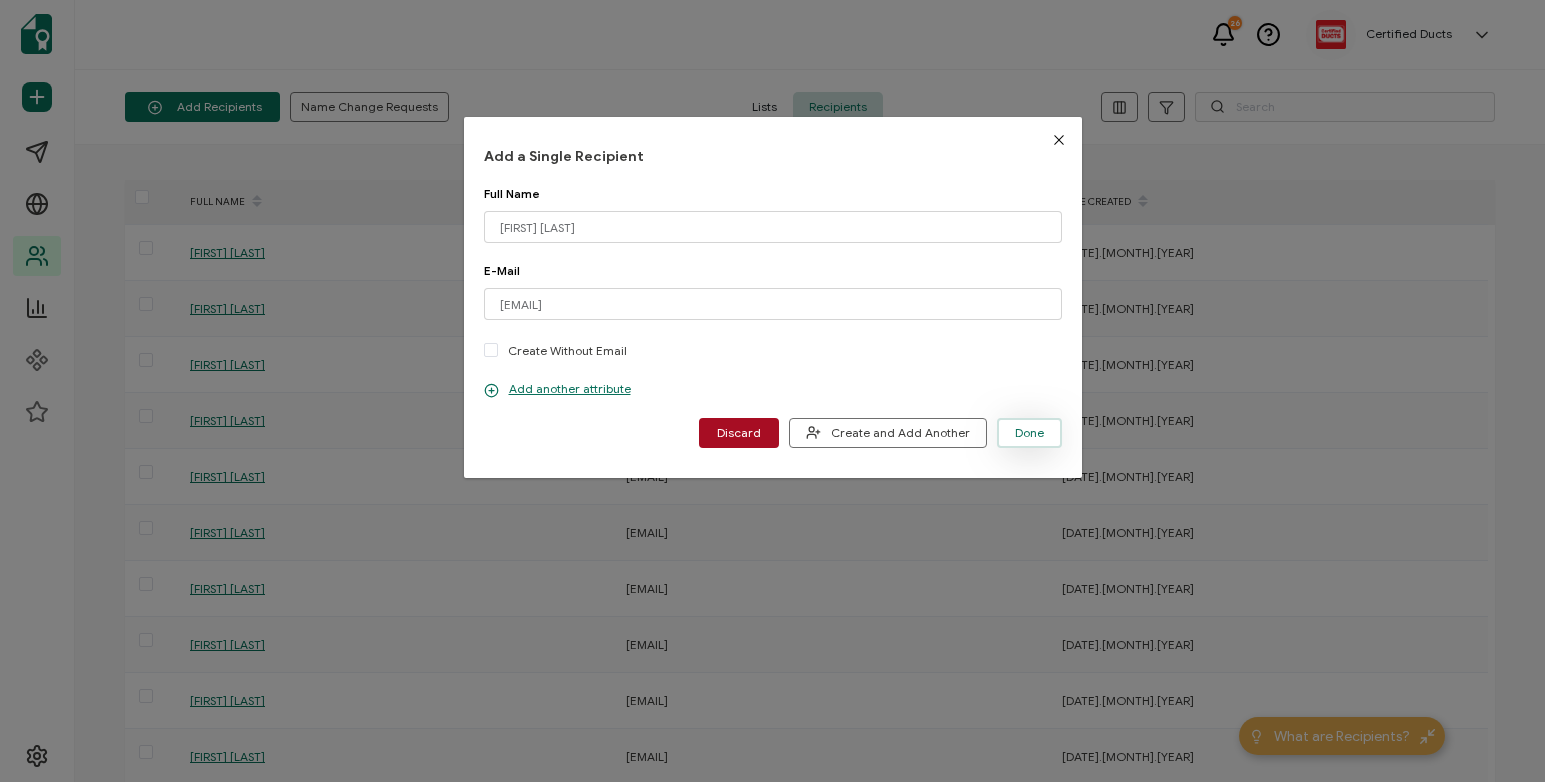 click on "Done" at bounding box center (1029, 433) 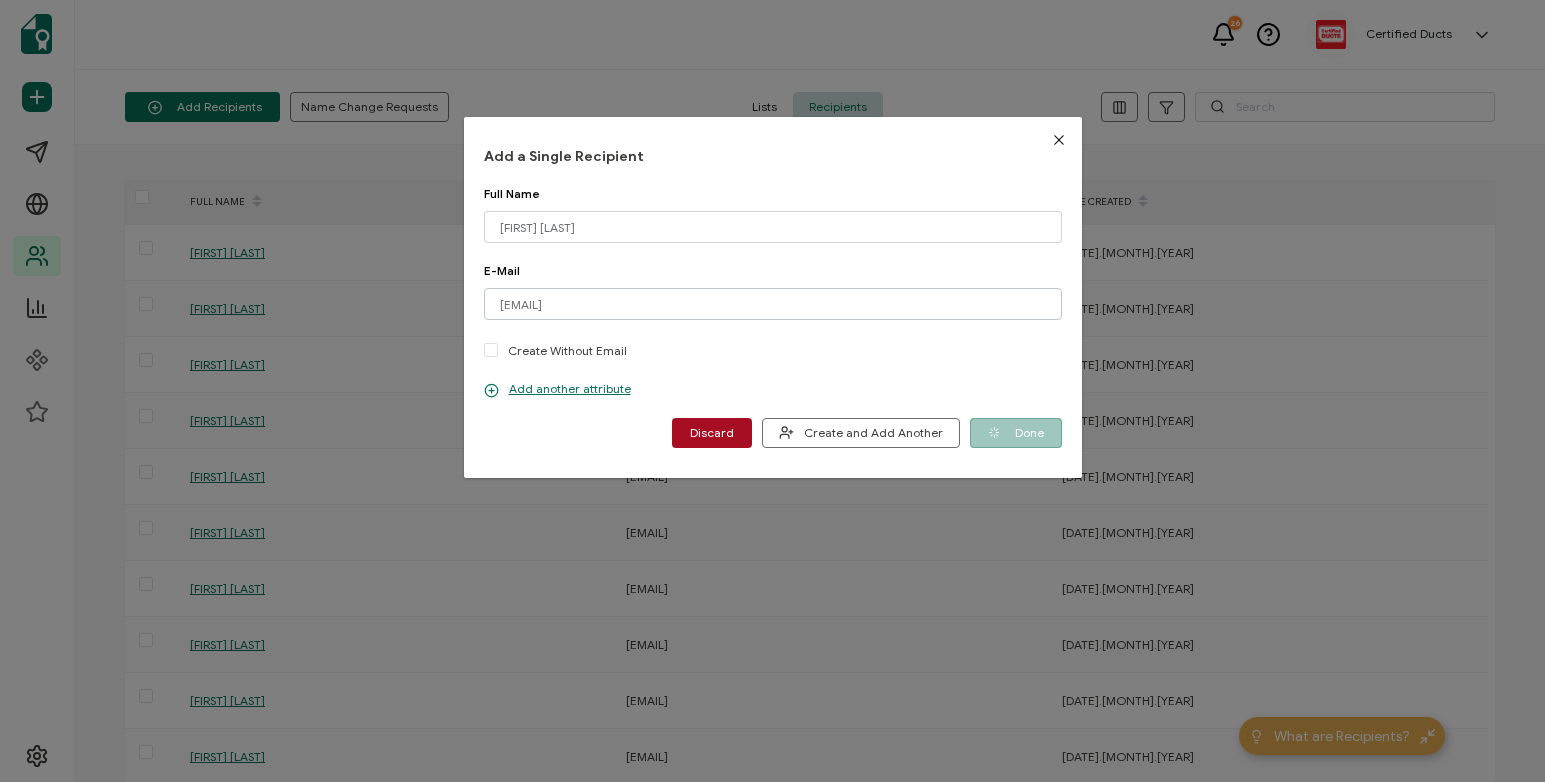 type 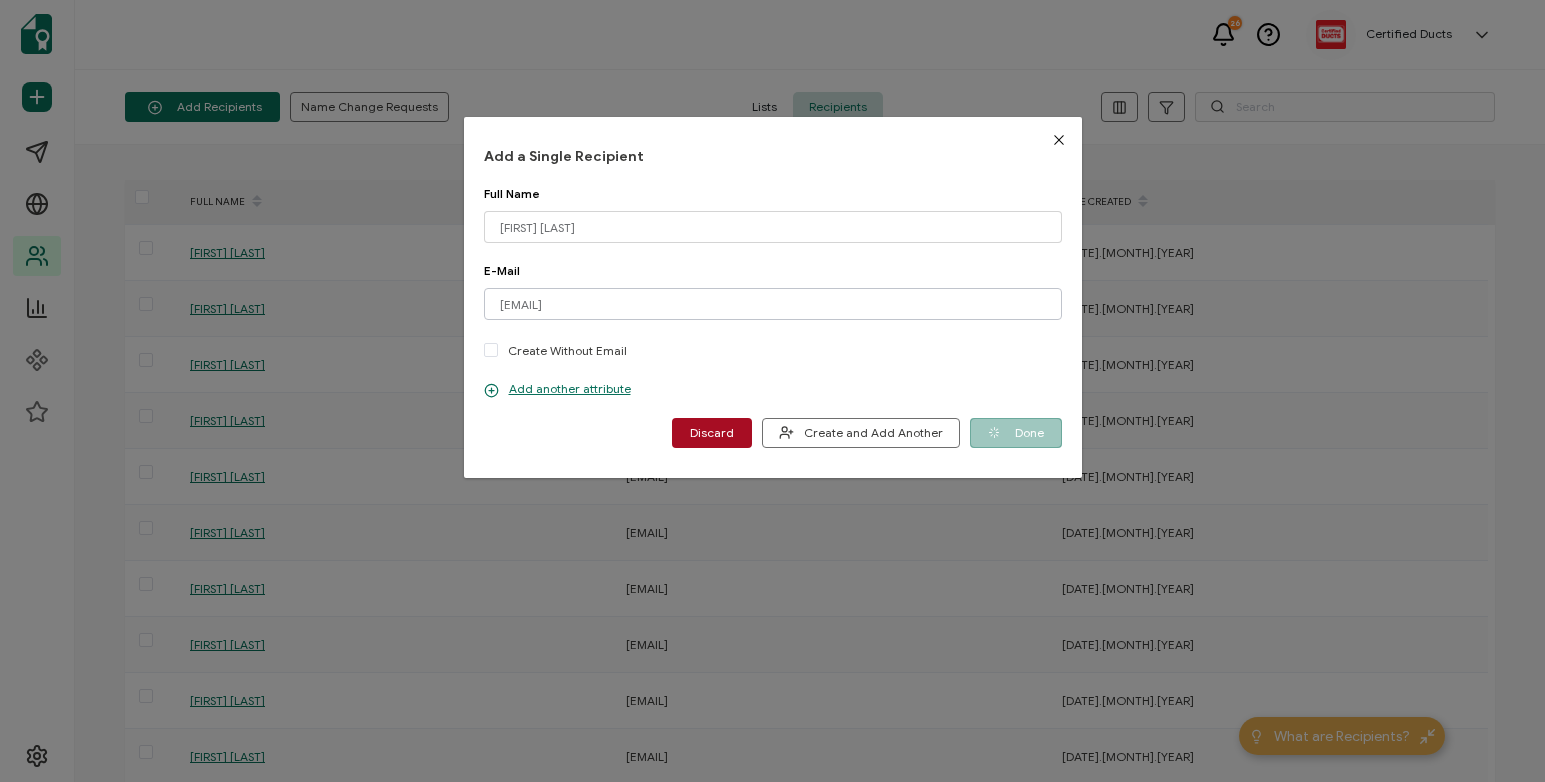 type 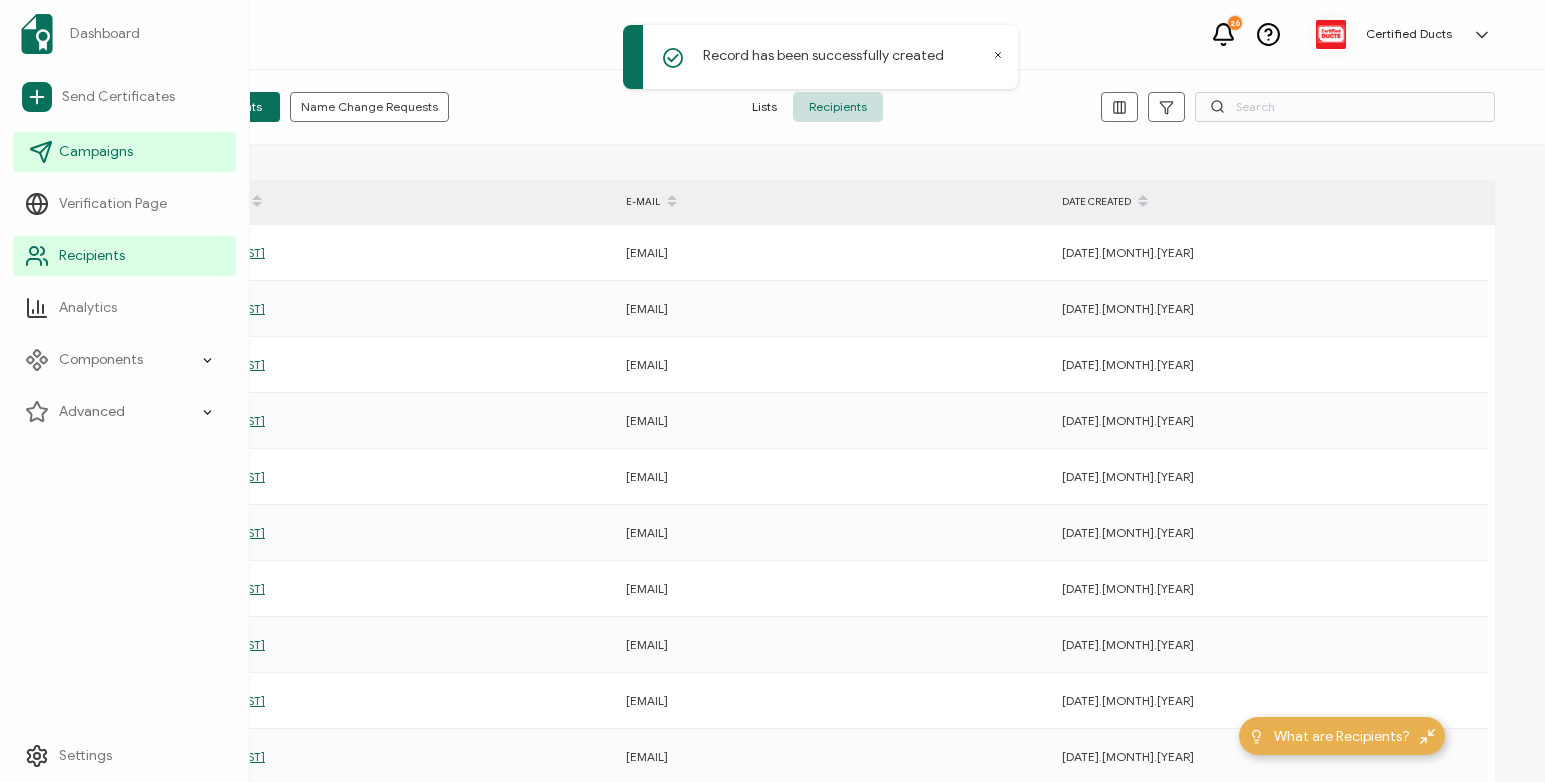 click on "Campaigns" at bounding box center [96, 152] 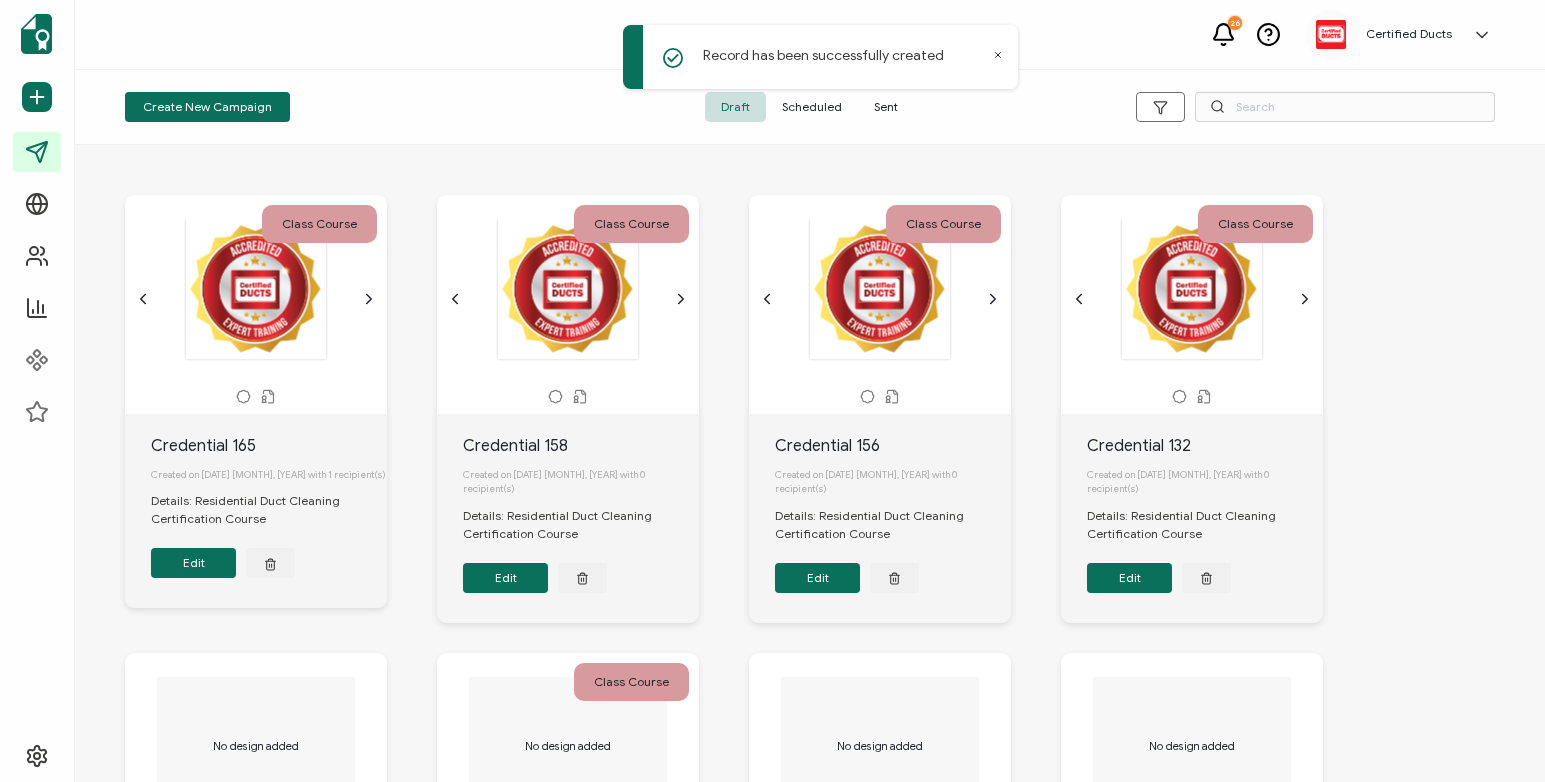 click on "Sent" at bounding box center [886, 107] 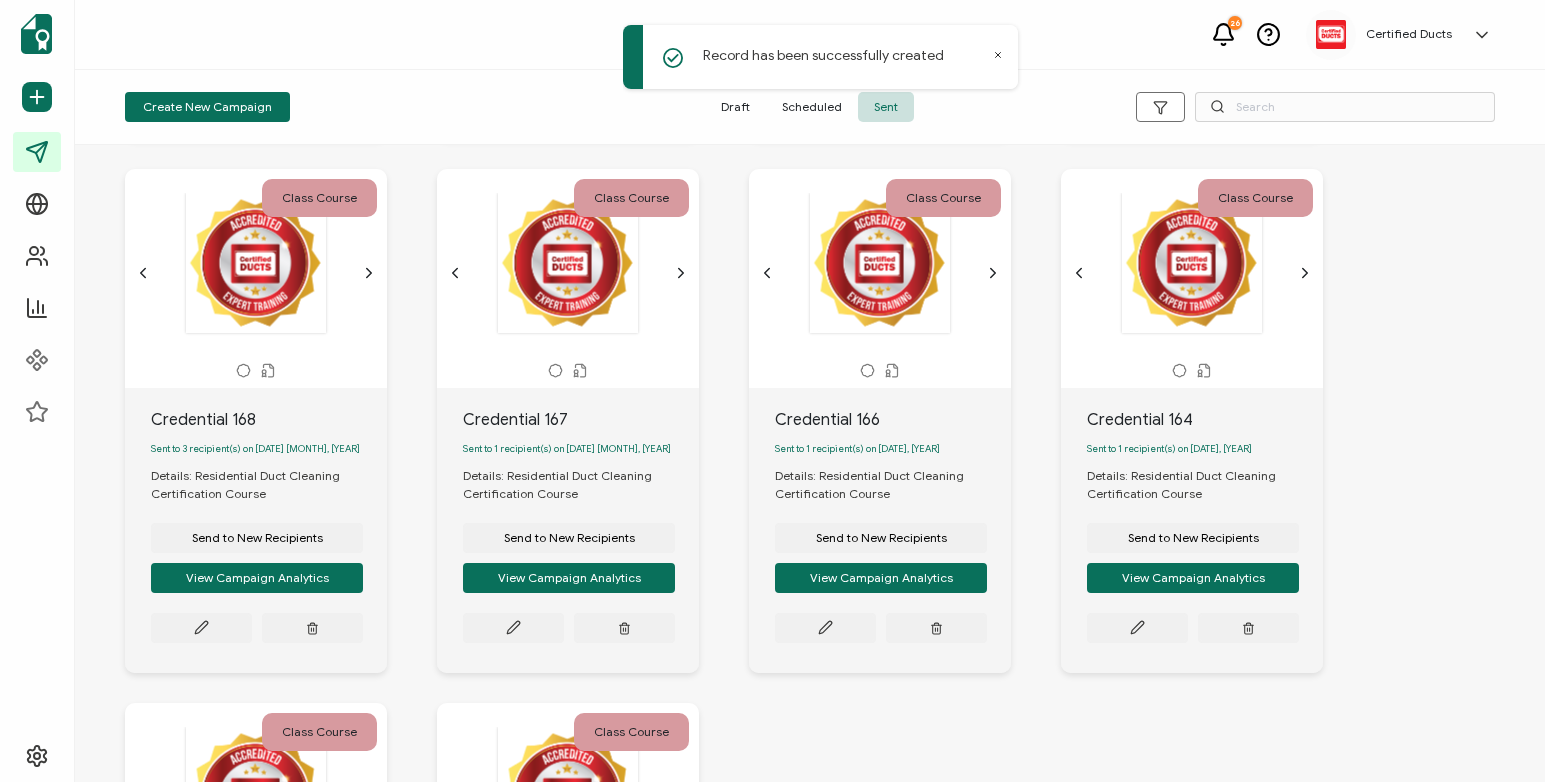 scroll, scrollTop: 1124, scrollLeft: 0, axis: vertical 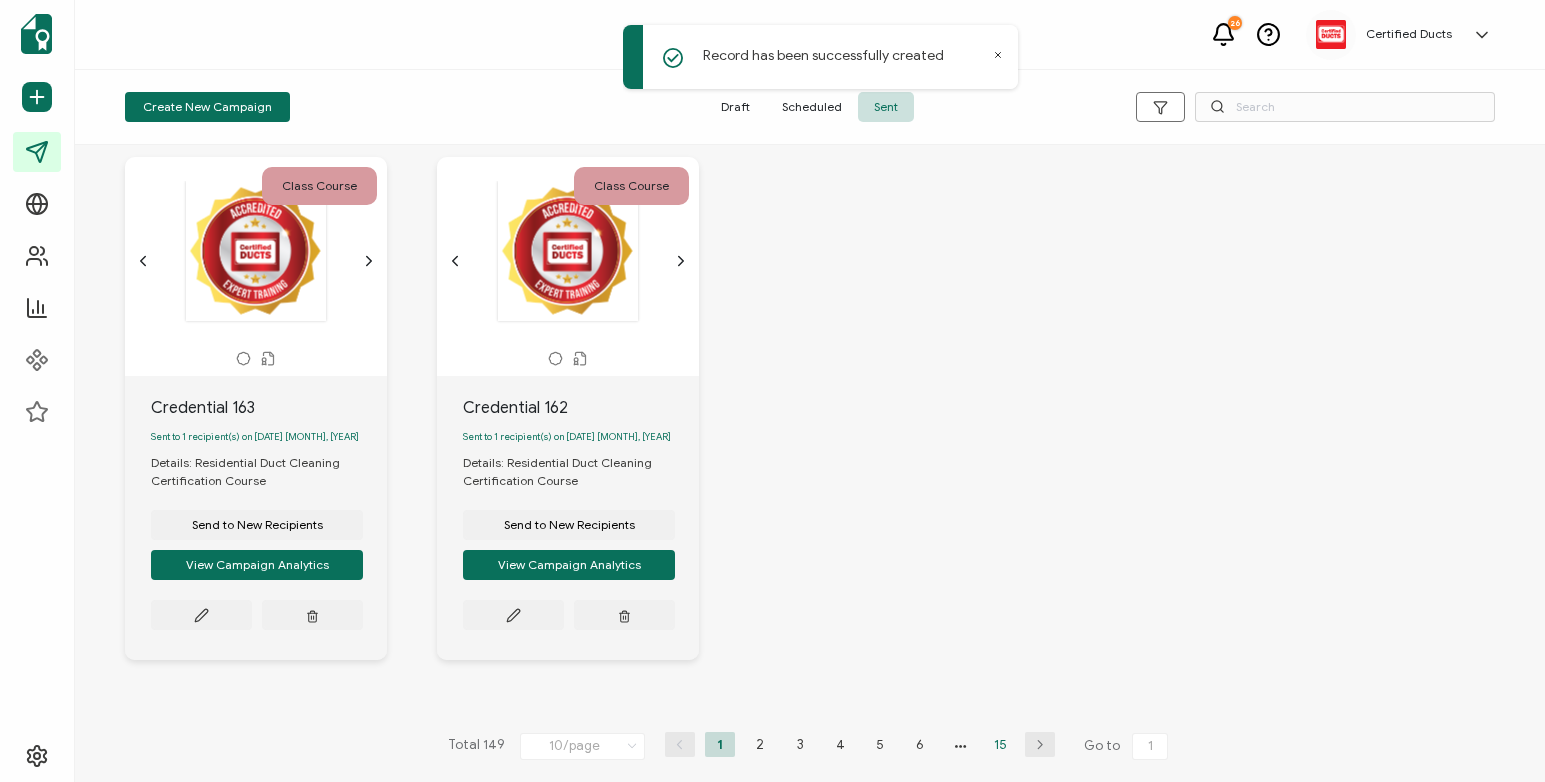click on "15" at bounding box center (1000, 744) 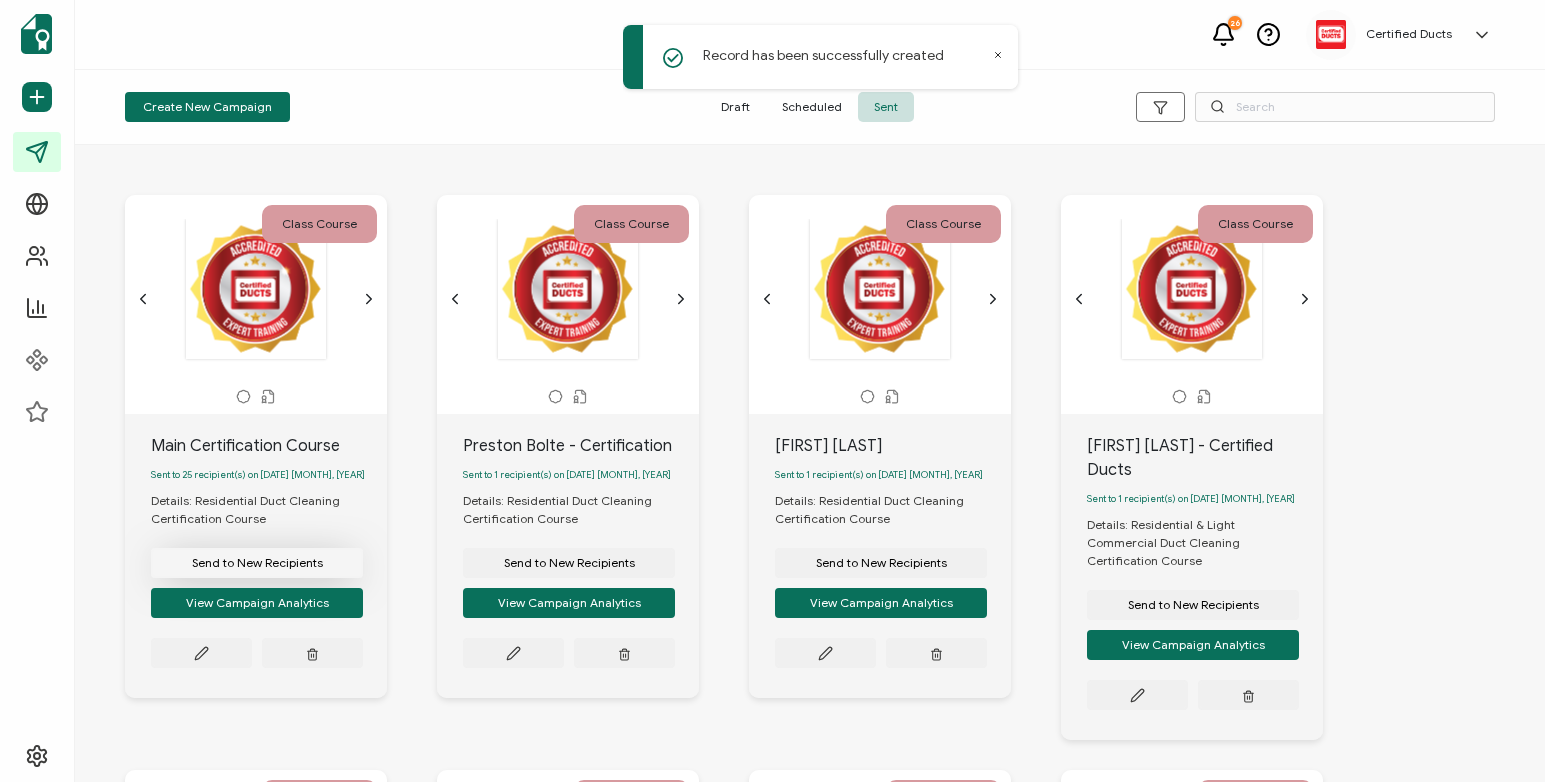 click on "Send to New Recipients" at bounding box center (257, 563) 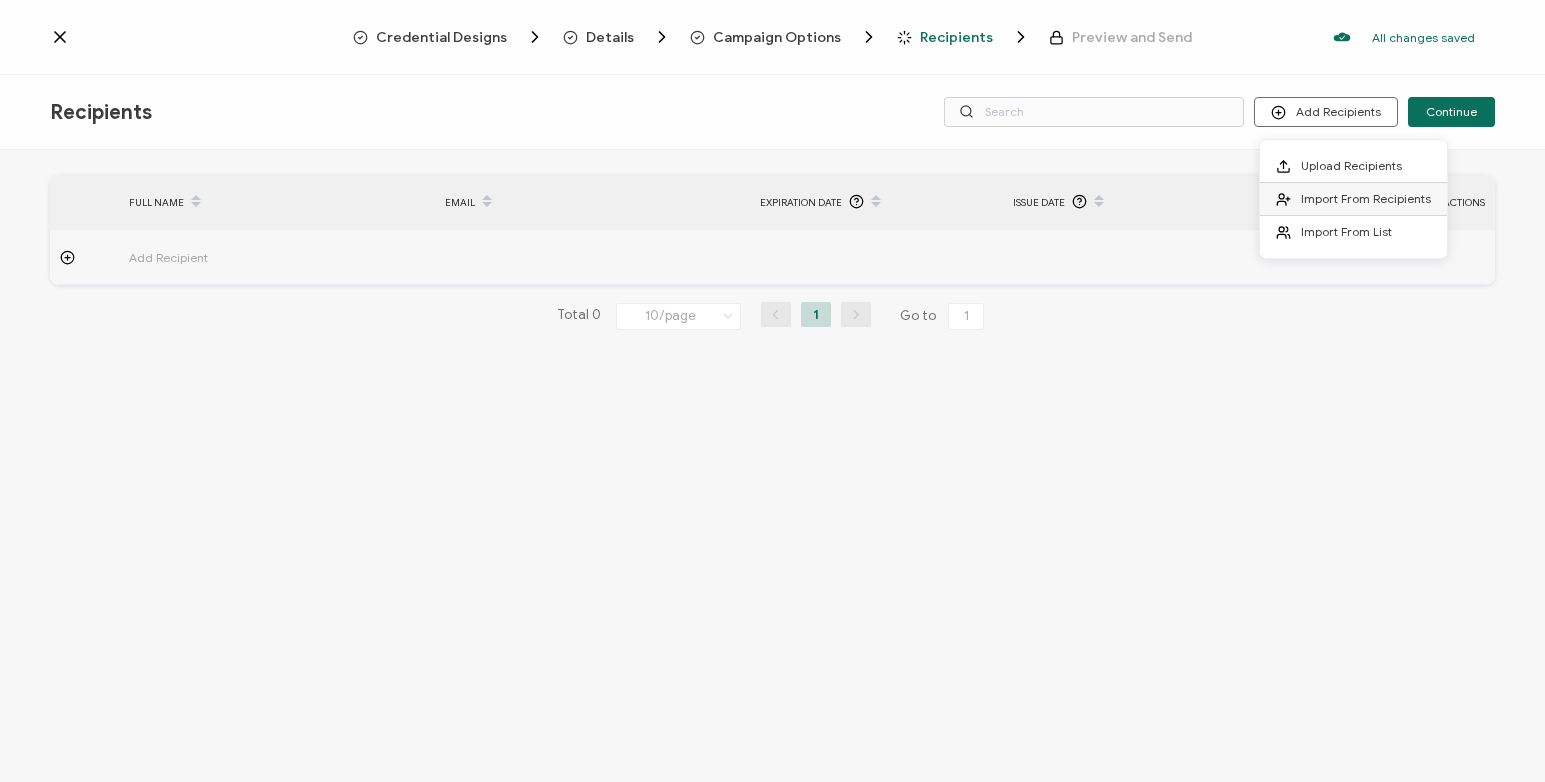 click on "Import From Recipients" at bounding box center (1353, 199) 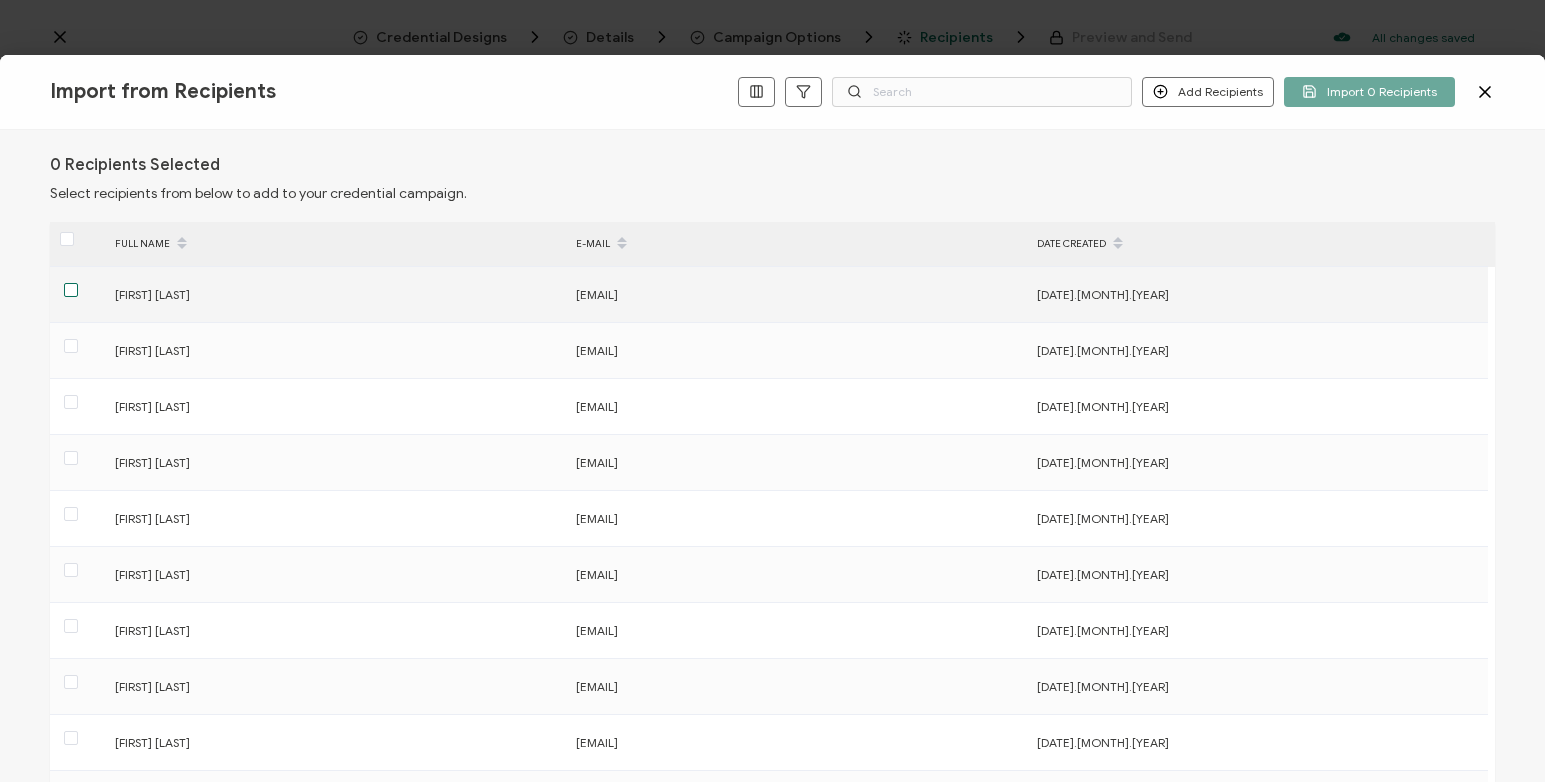 click at bounding box center (71, 290) 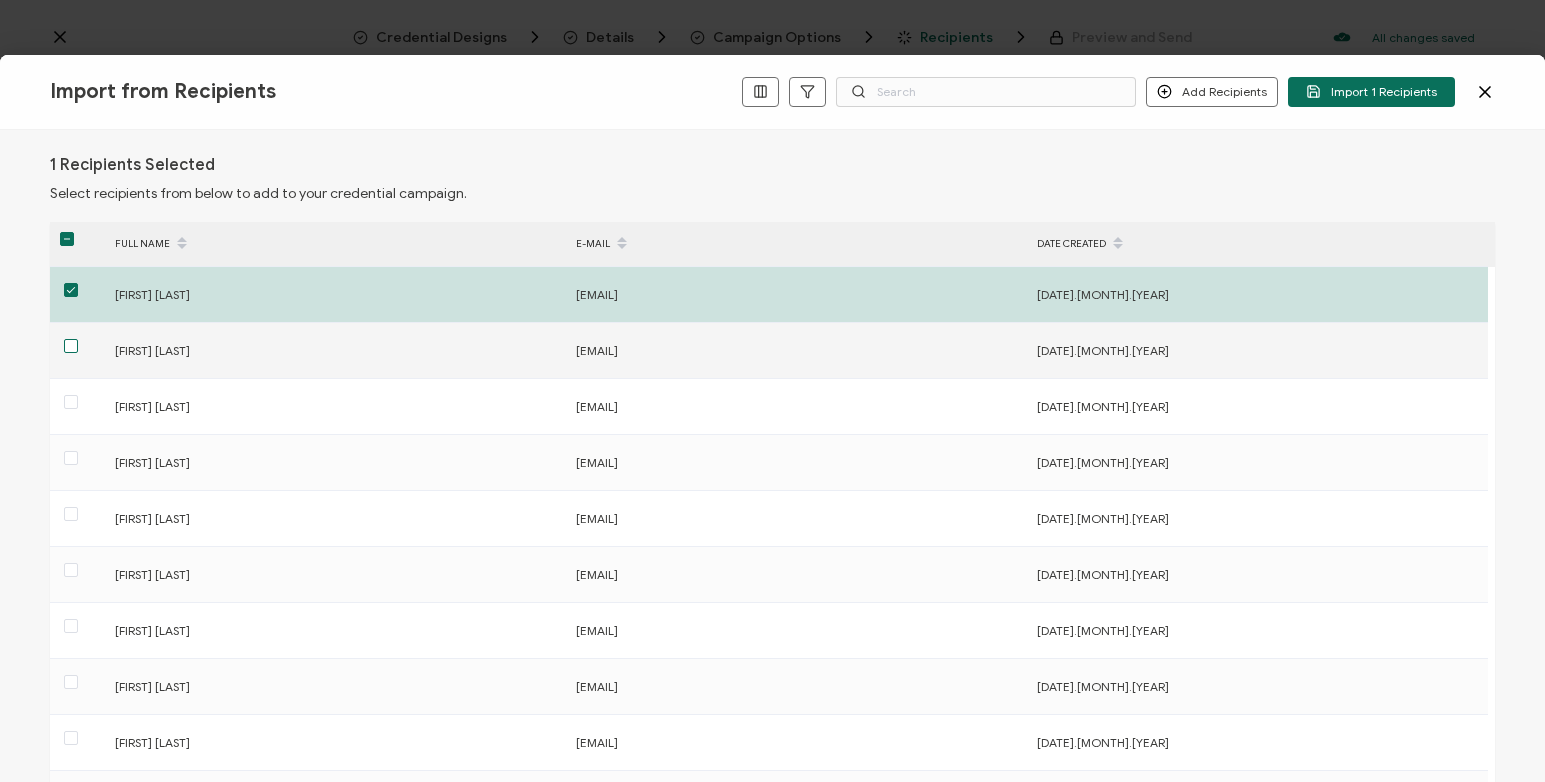 click at bounding box center [71, 346] 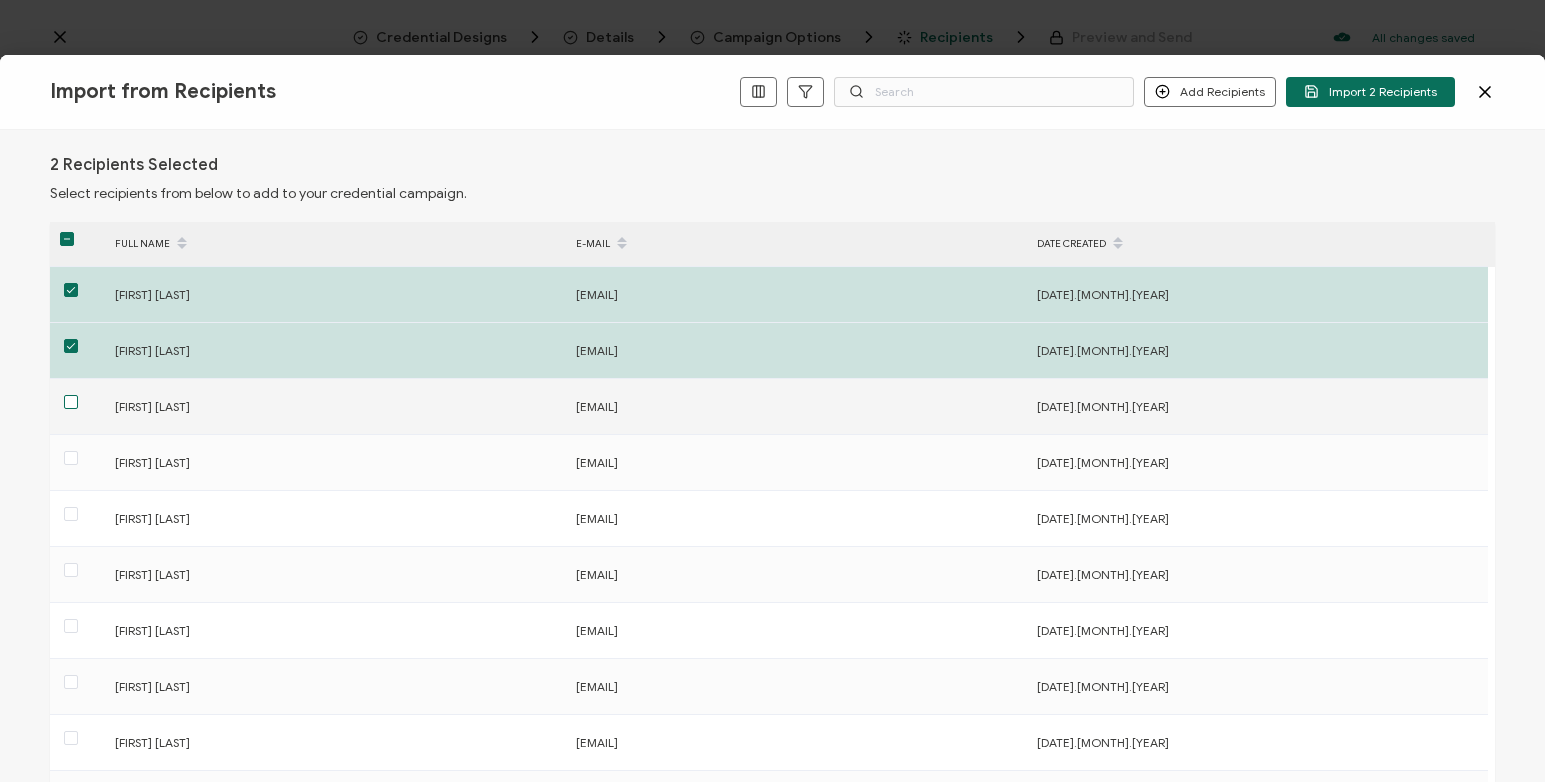 click at bounding box center [71, 402] 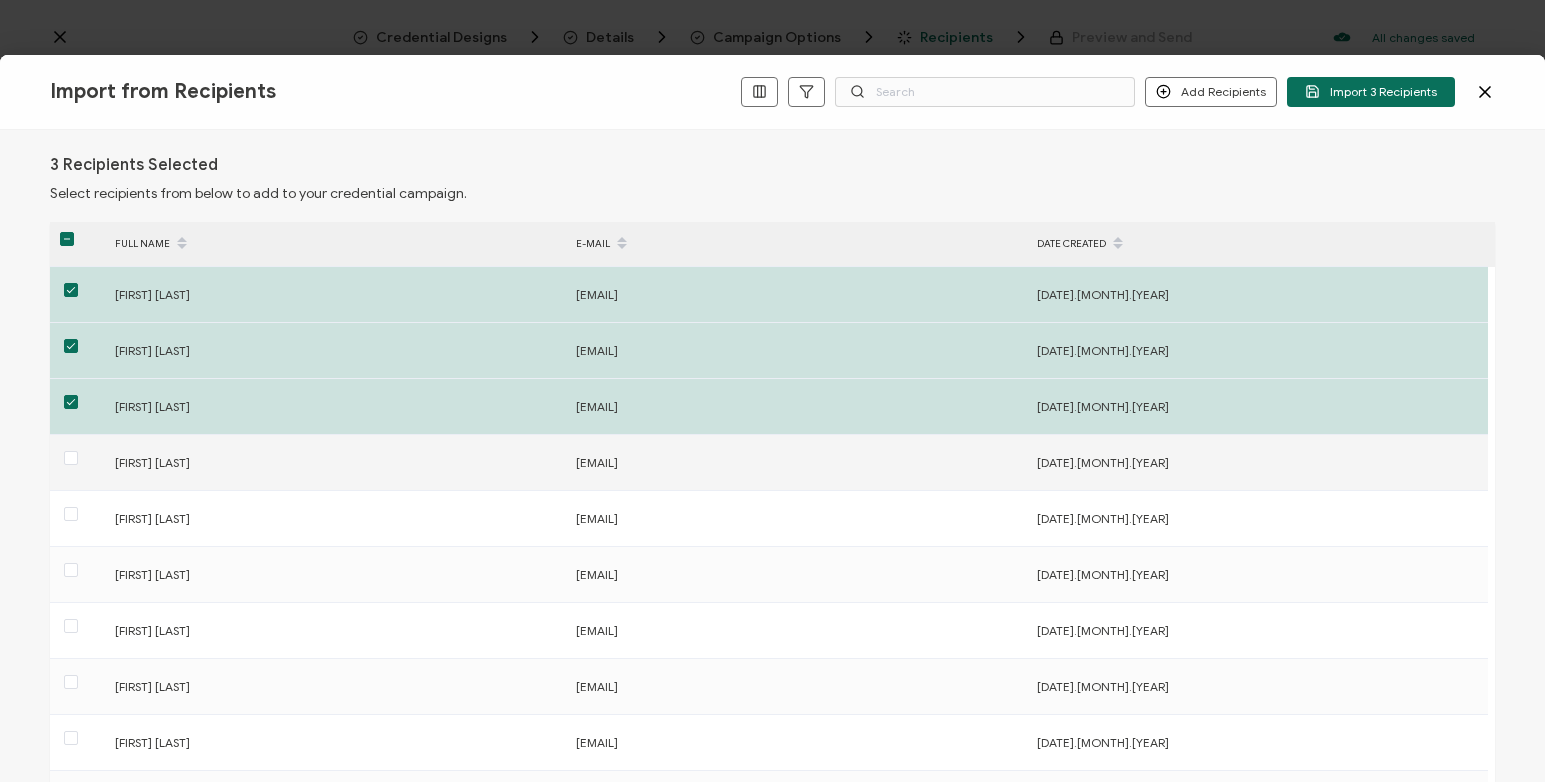 click at bounding box center [77, 462] 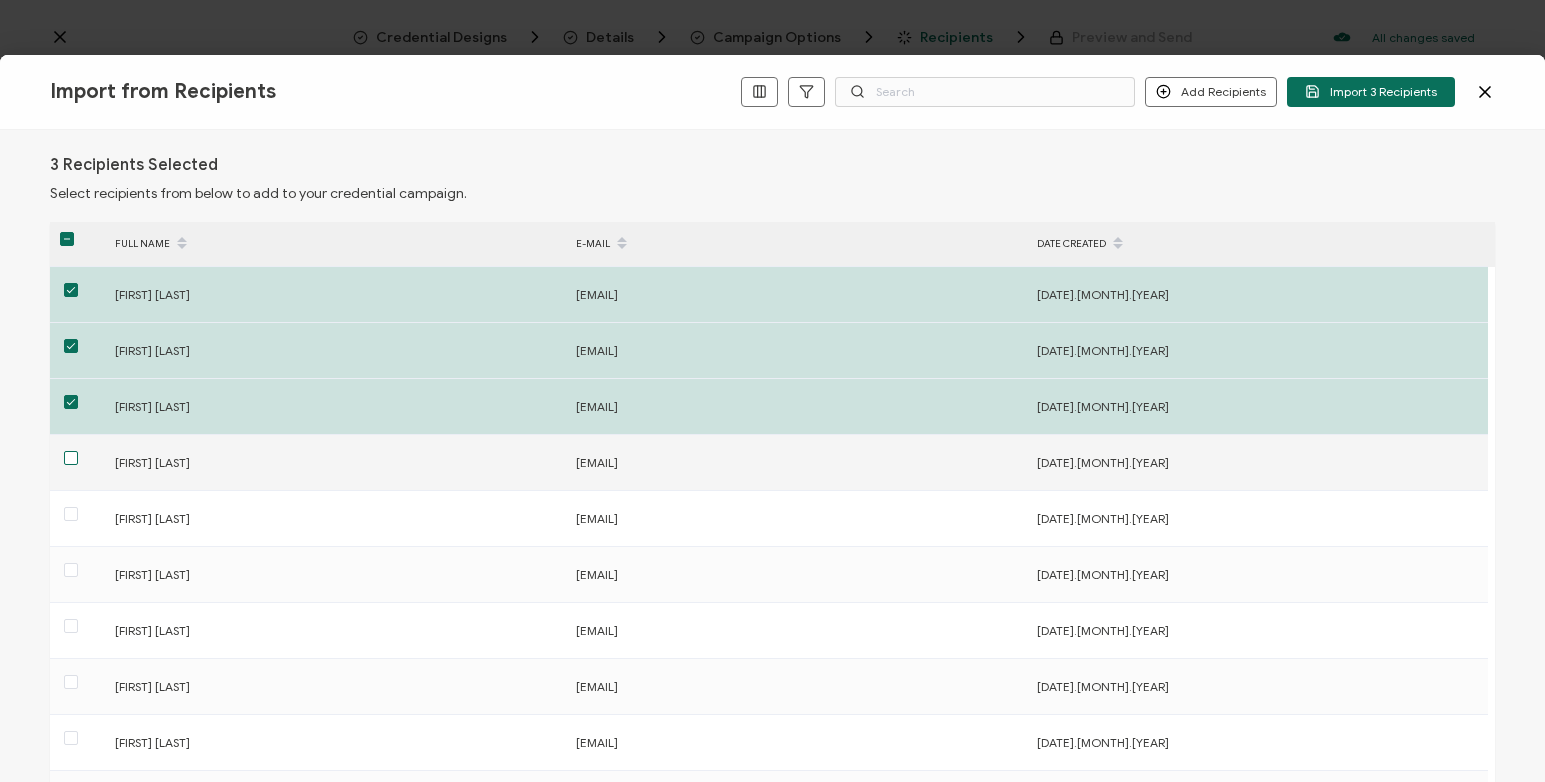 click at bounding box center (71, 458) 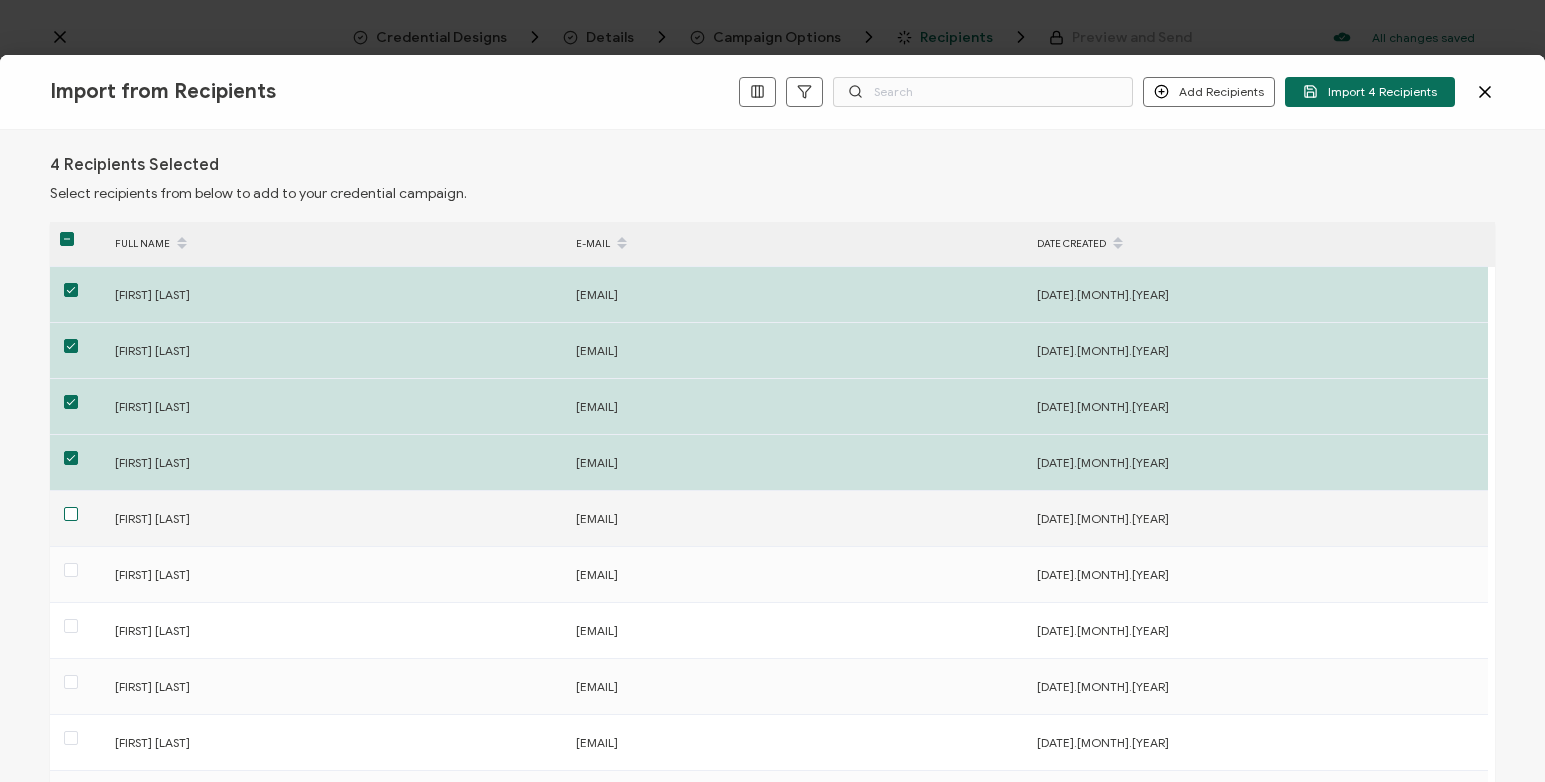 click at bounding box center [71, 514] 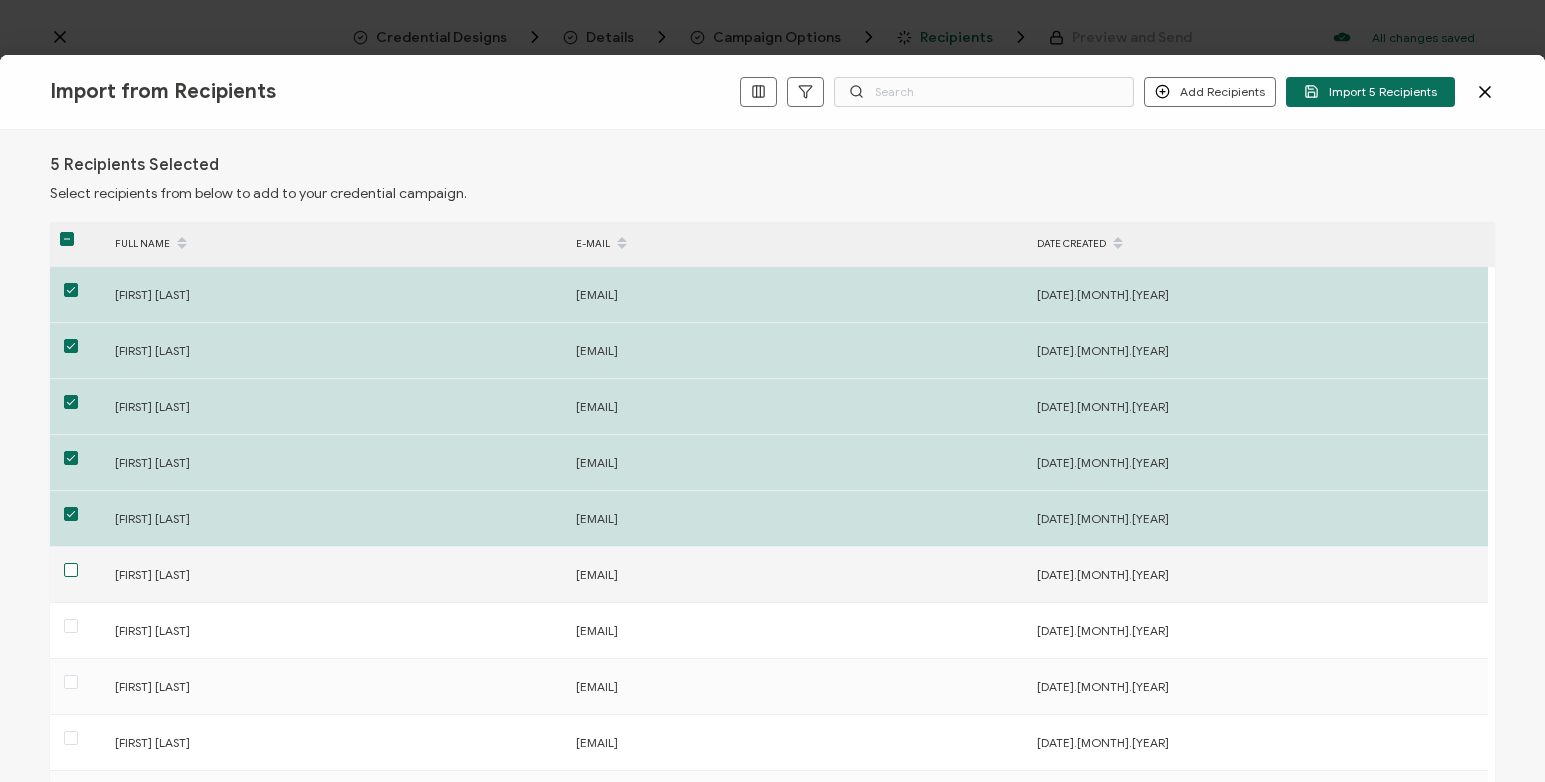 click at bounding box center (71, 570) 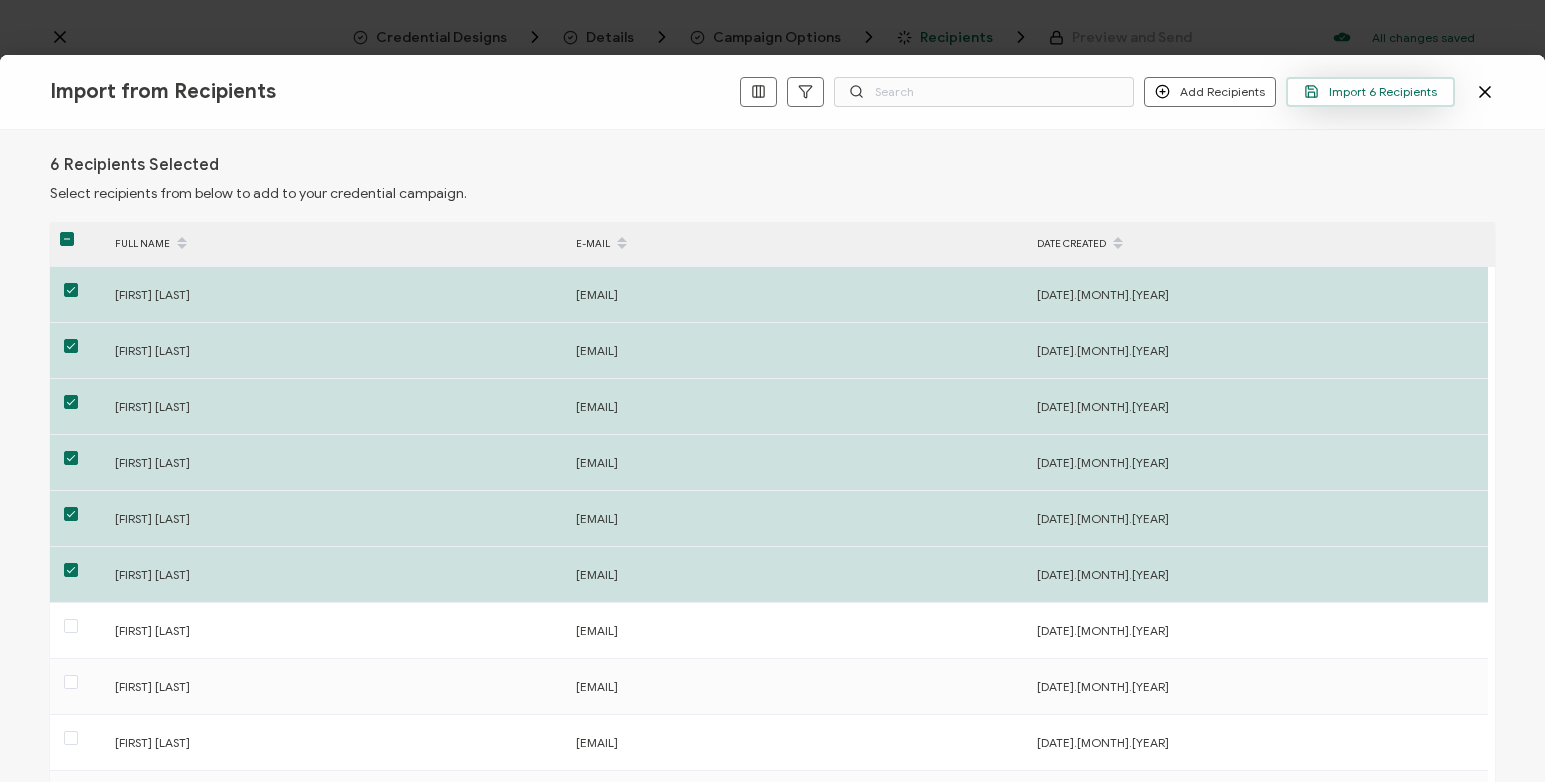 click on "Import 6 Recipients" at bounding box center (1370, 92) 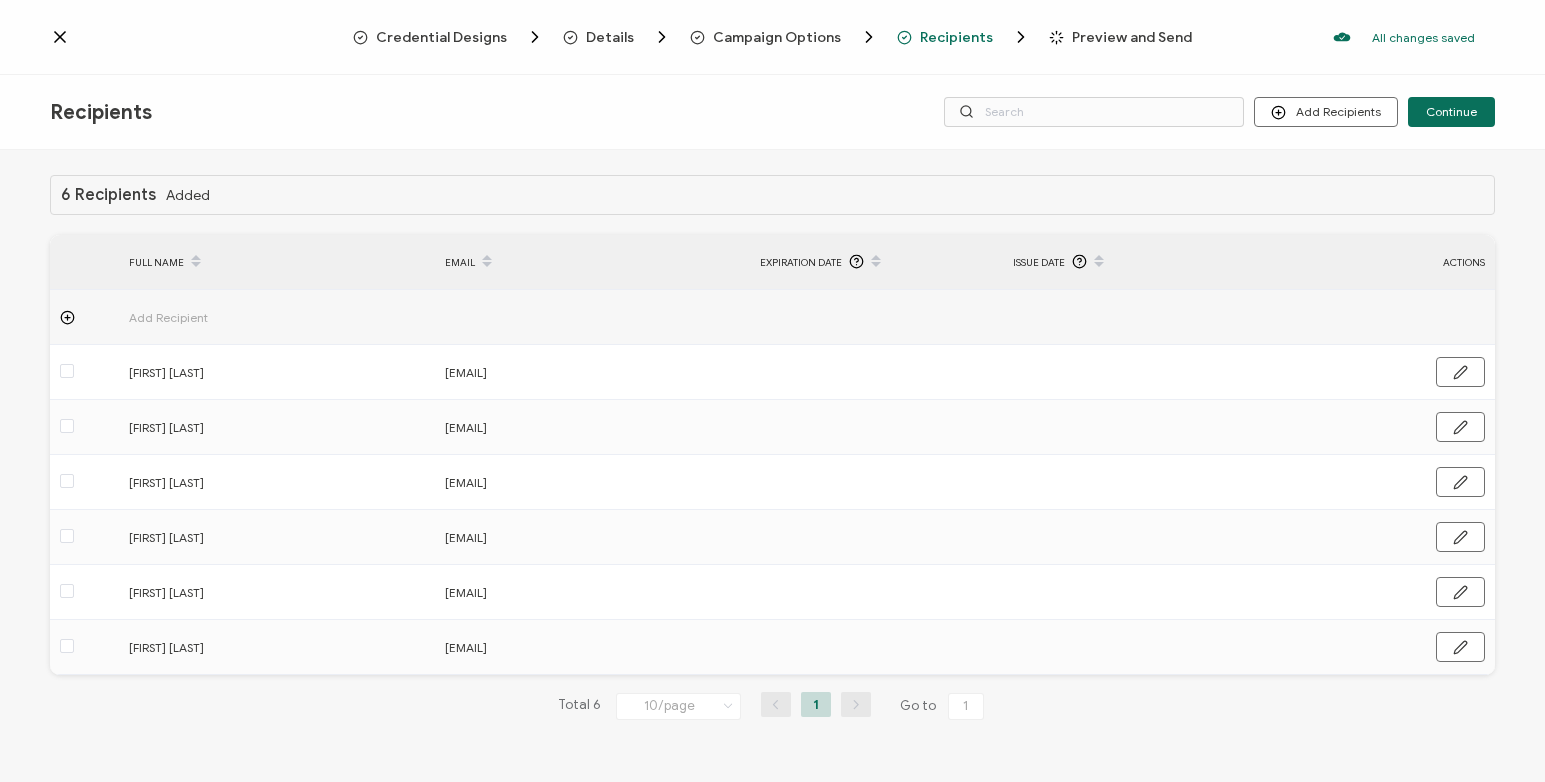 click on "Recipients
Add Recipients
Upload Recipients   Import From Recipients   Import From List
Continue" at bounding box center [772, 112] 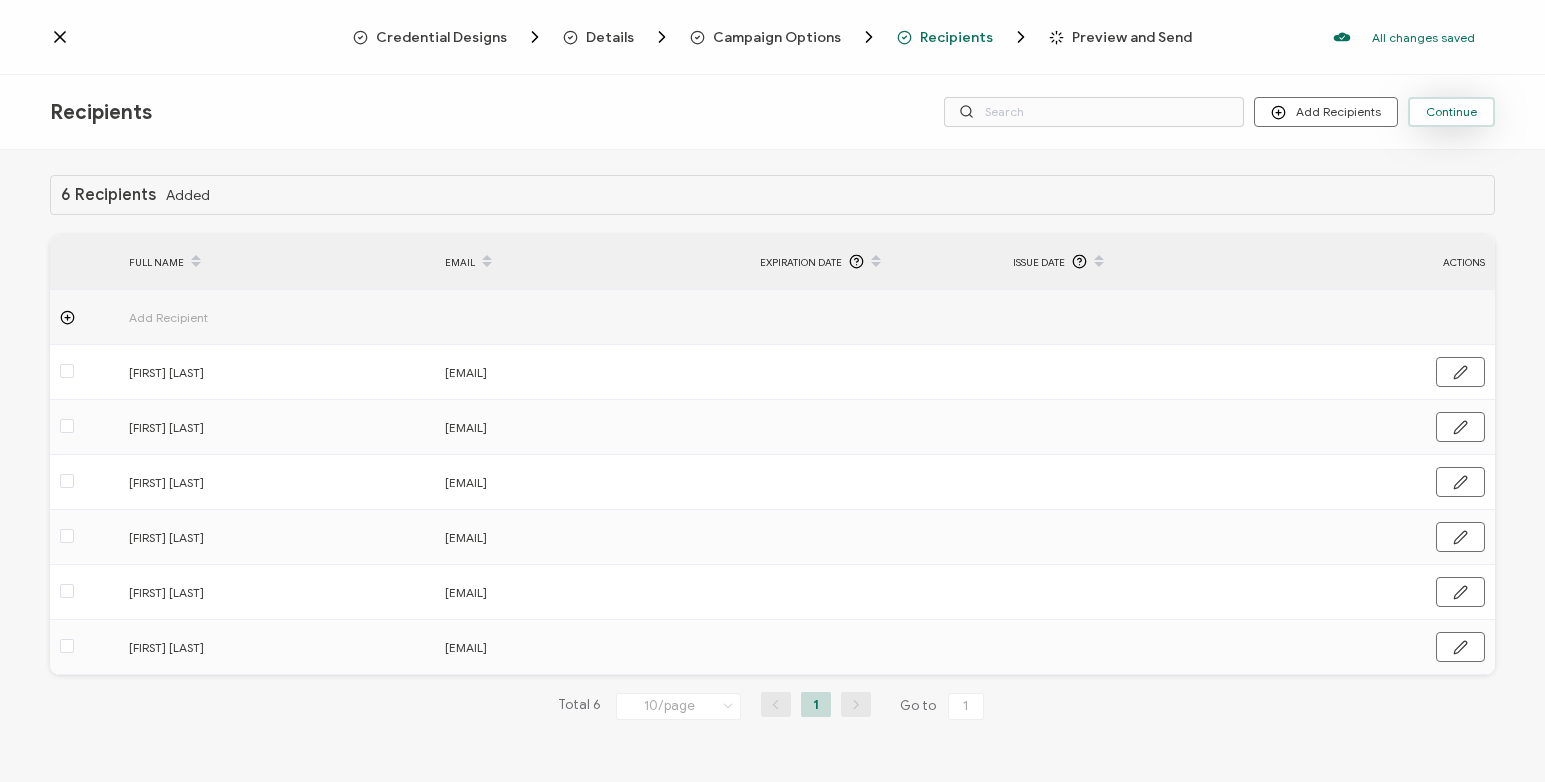 click on "Continue" at bounding box center (1451, 112) 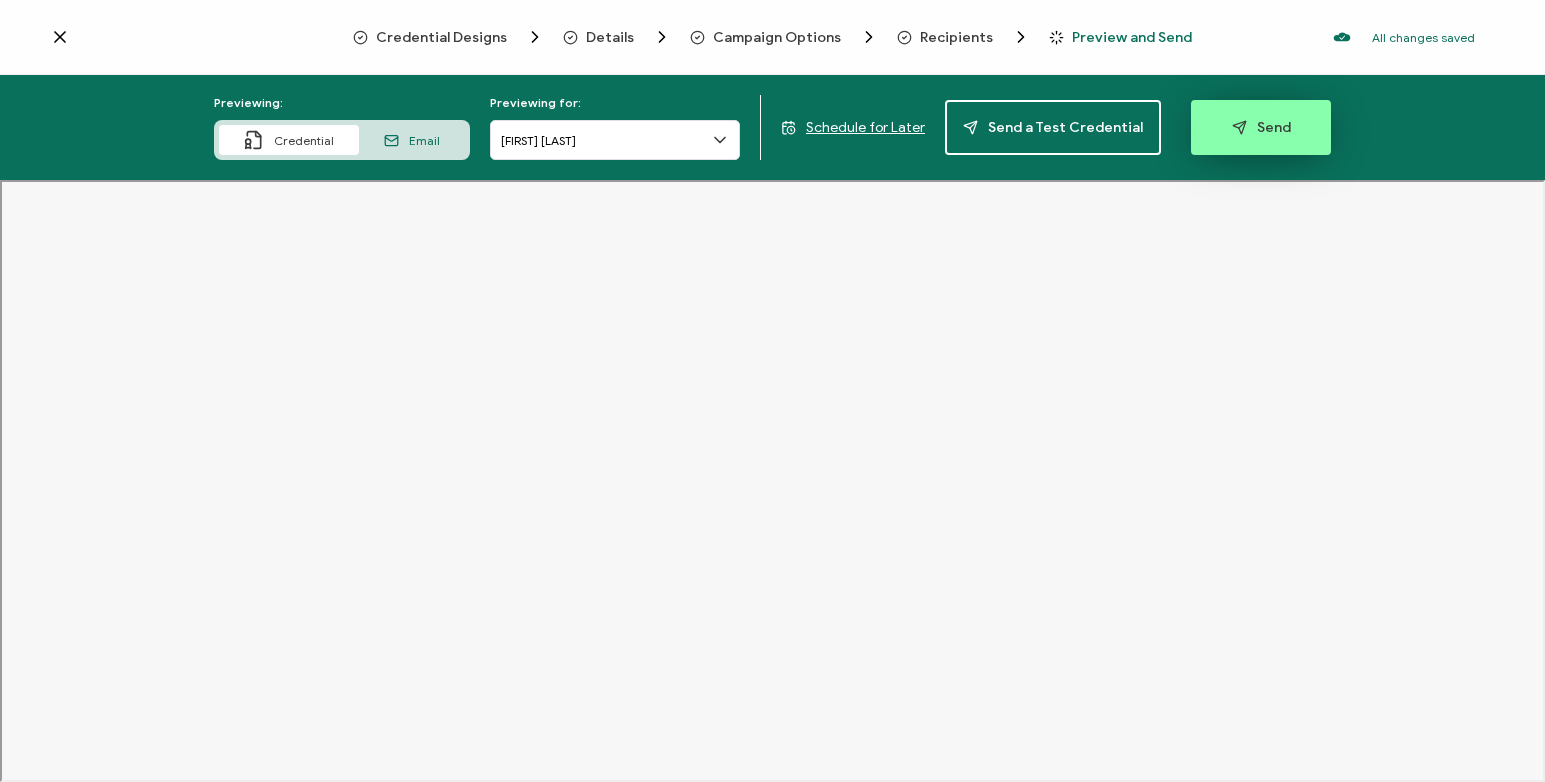 click on "Send" at bounding box center [1261, 127] 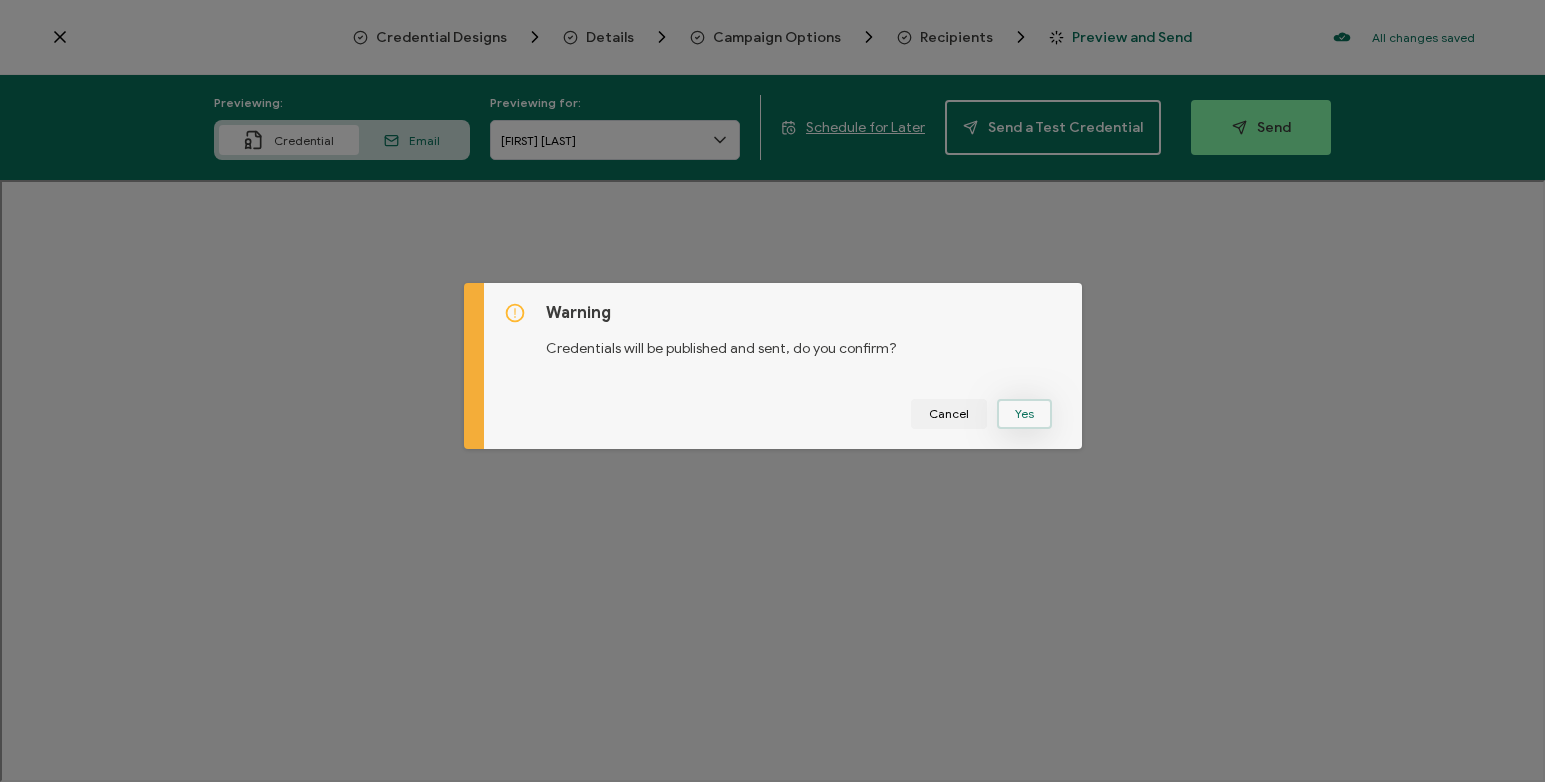 click on "Yes" at bounding box center [1024, 414] 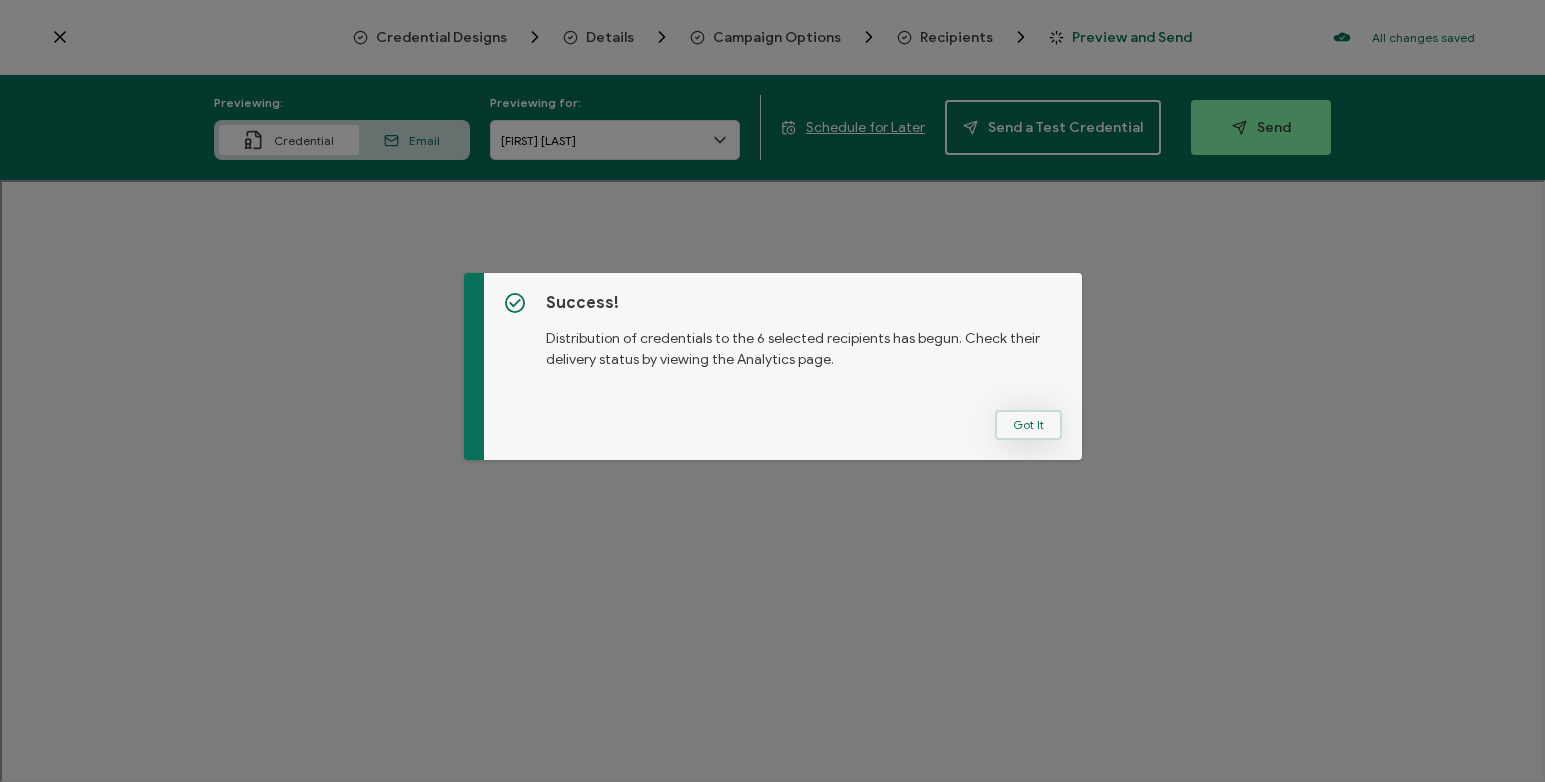 click on "Got It" at bounding box center [1028, 425] 